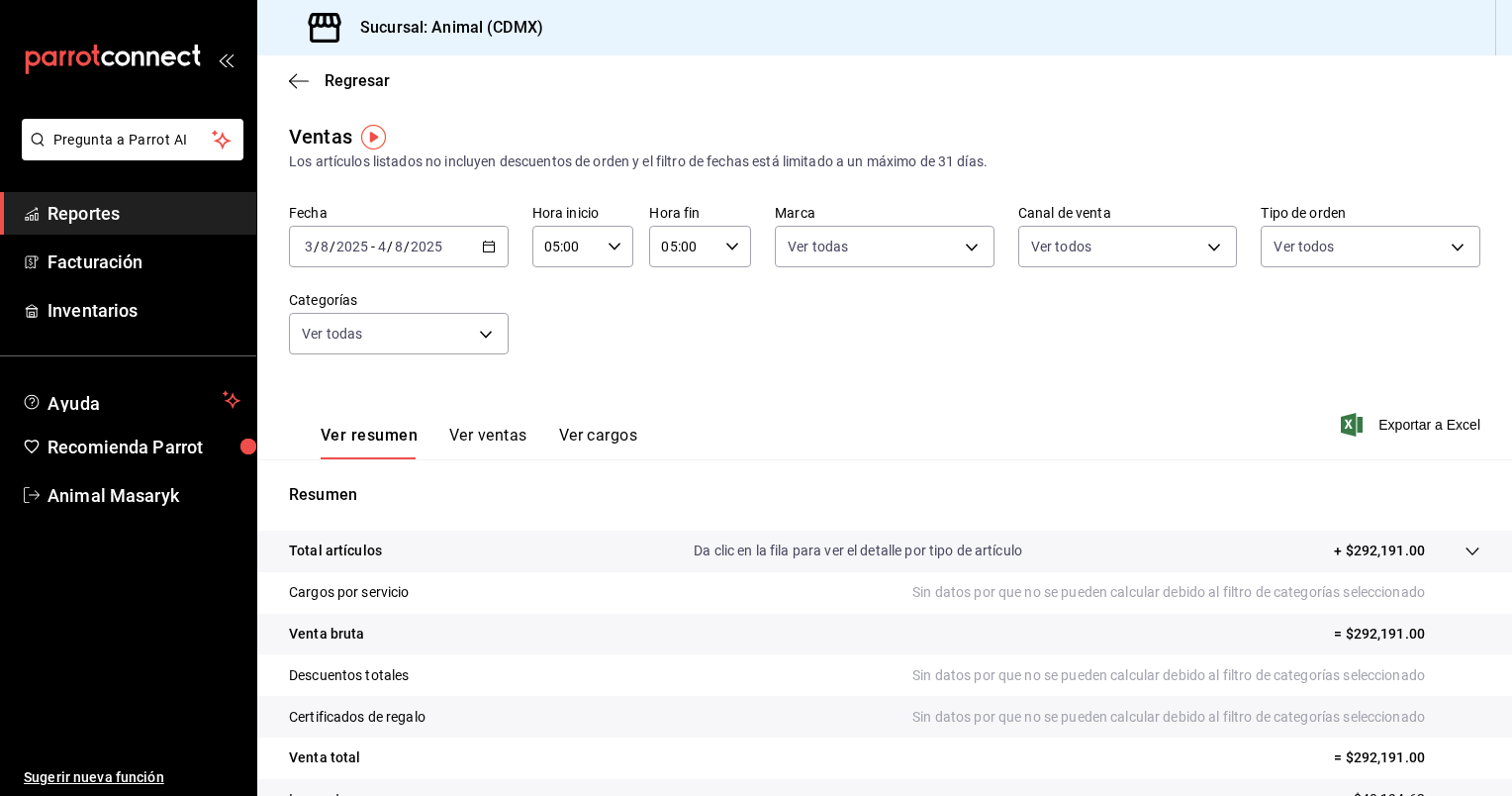 scroll, scrollTop: 0, scrollLeft: 0, axis: both 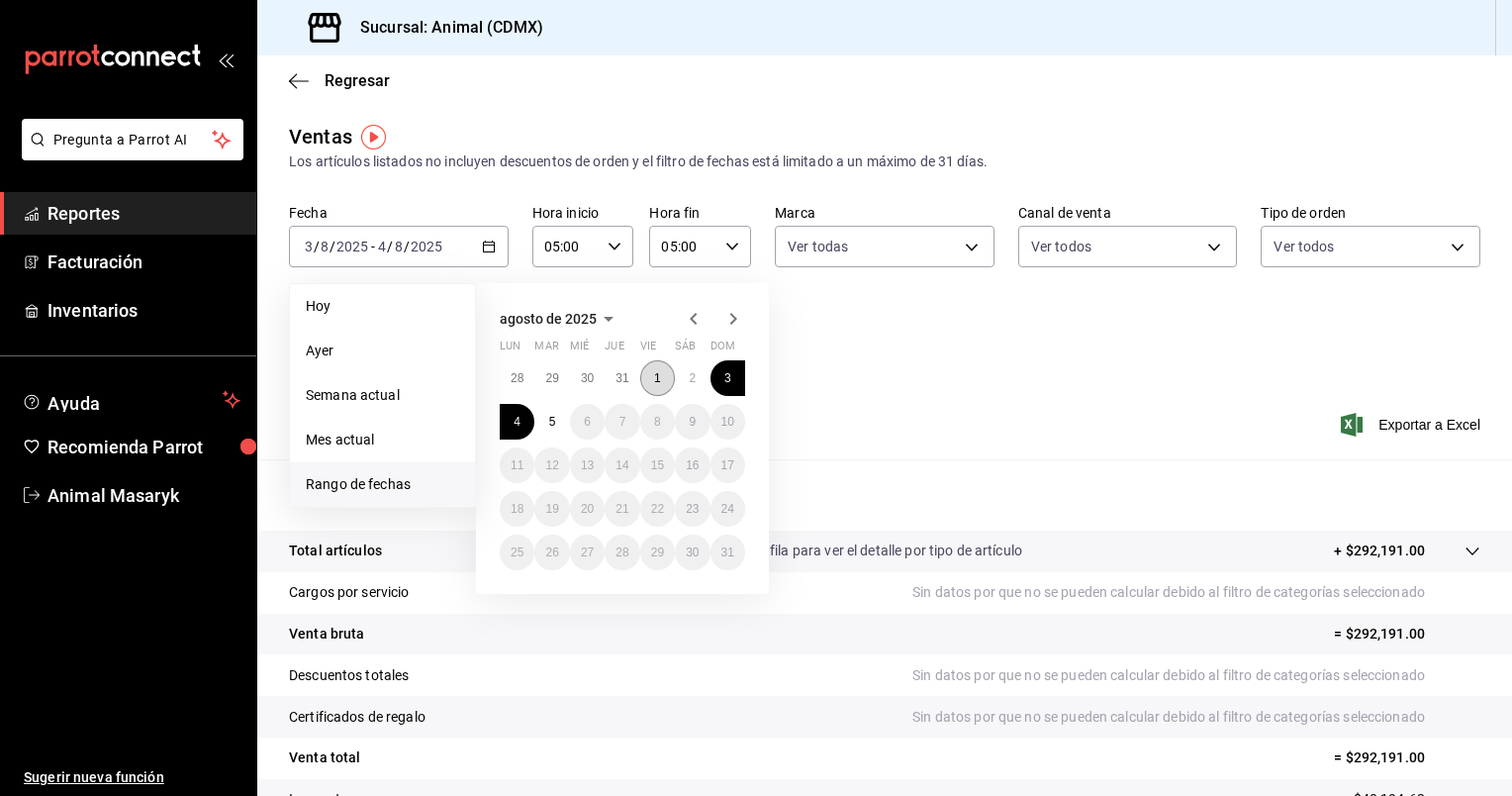 click on "1" at bounding box center [657, 378] 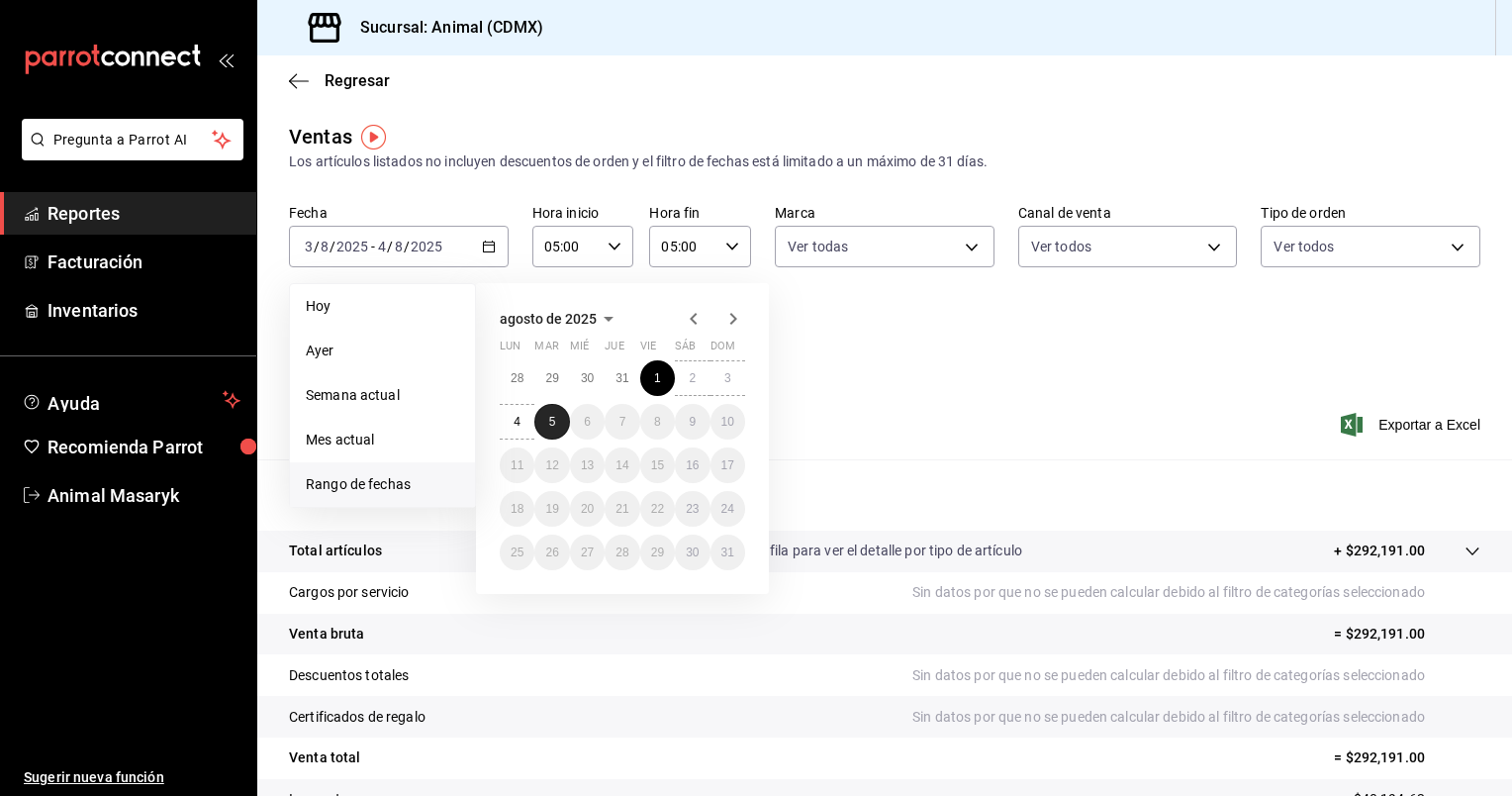 click on "5" at bounding box center [552, 422] 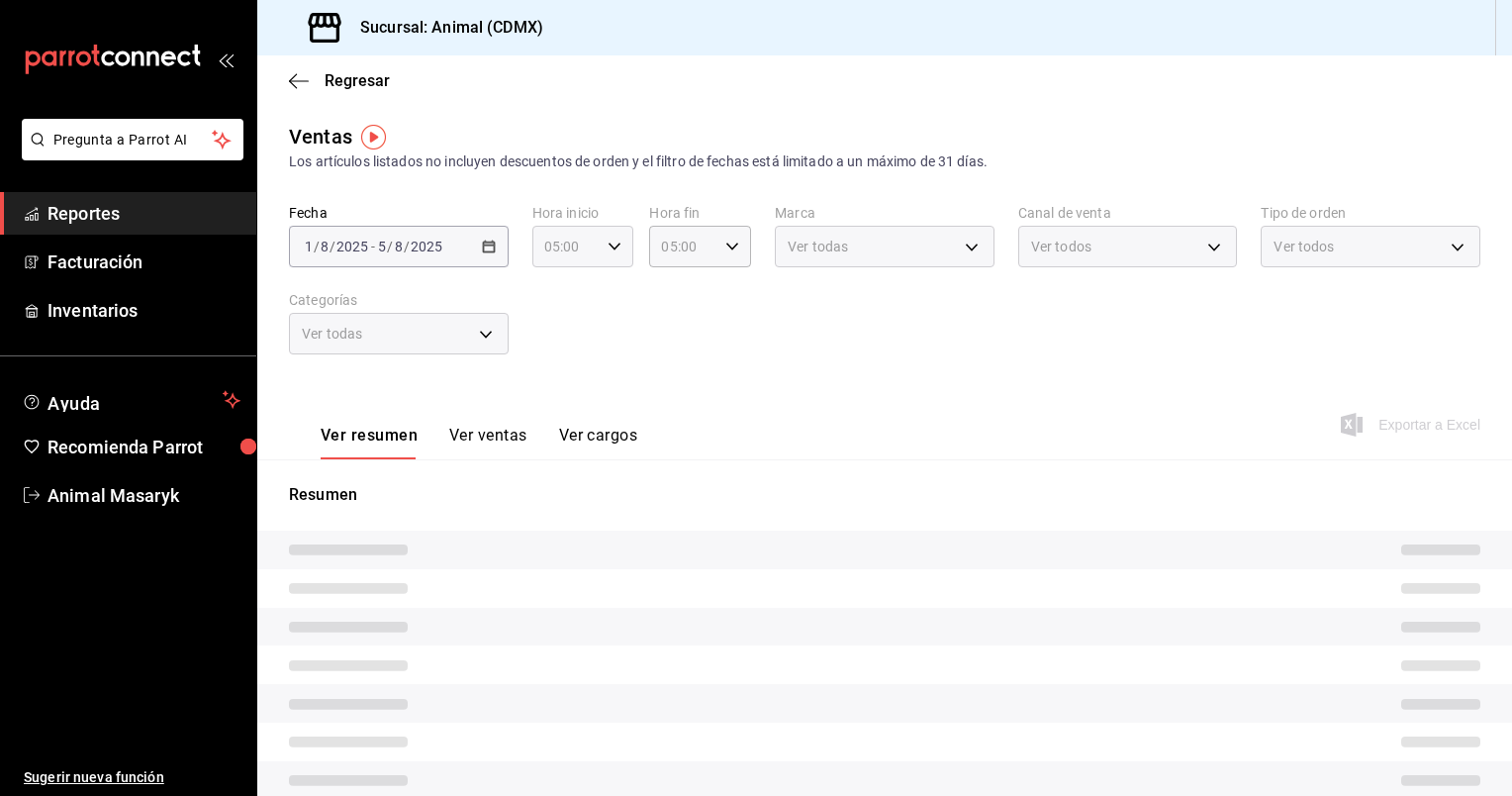 click 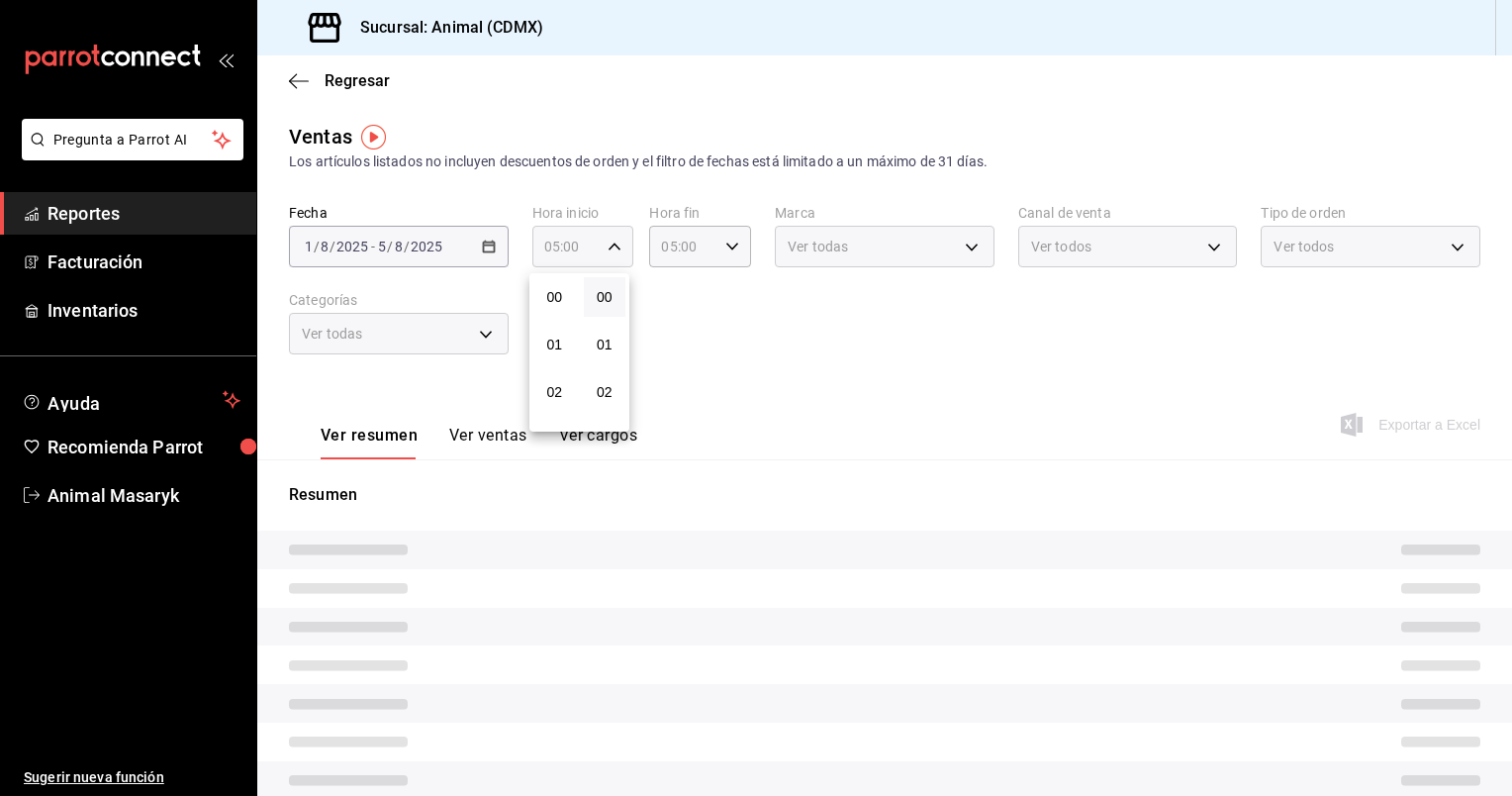 scroll, scrollTop: 242, scrollLeft: 0, axis: vertical 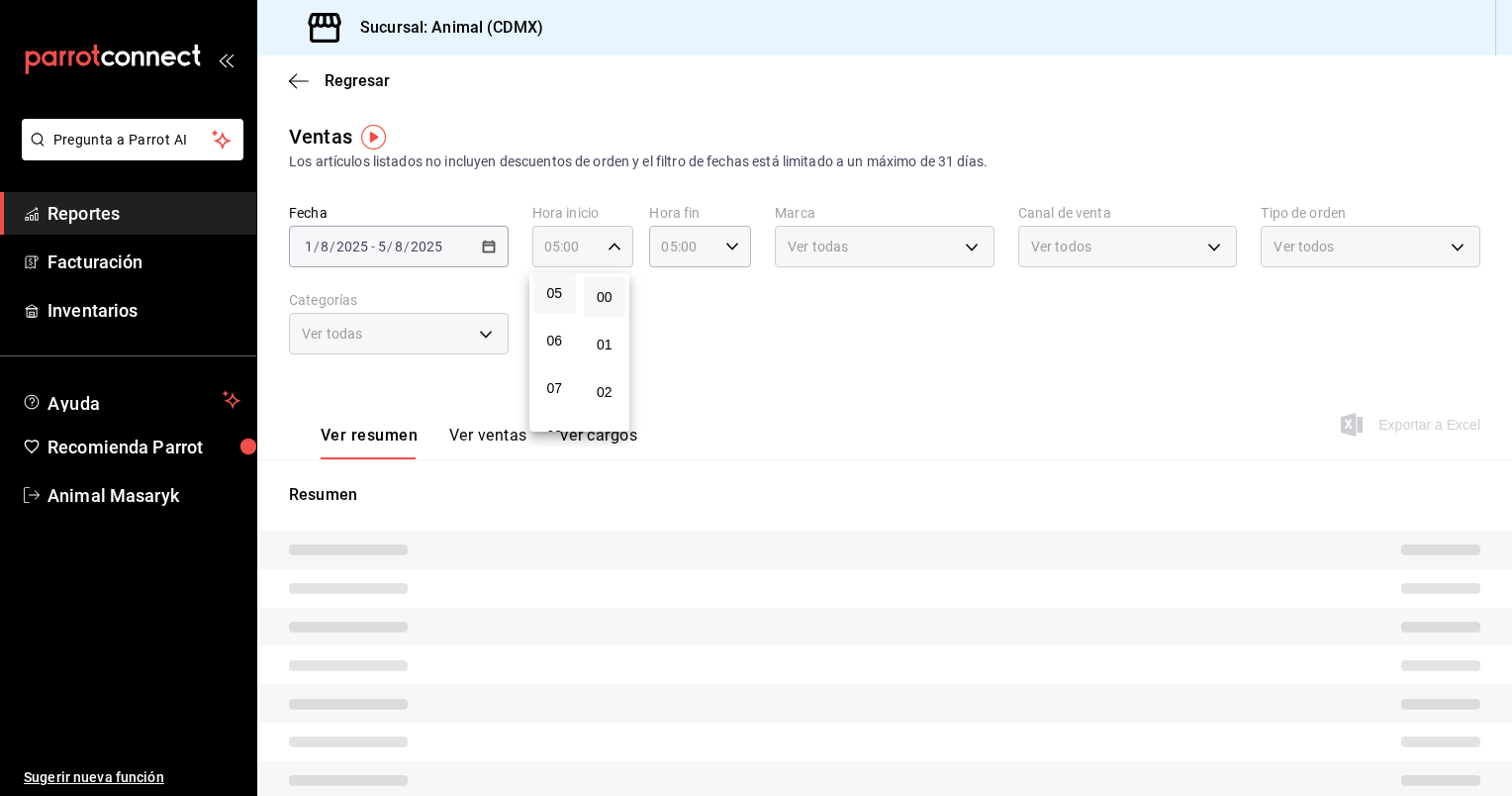 click at bounding box center (756, 398) 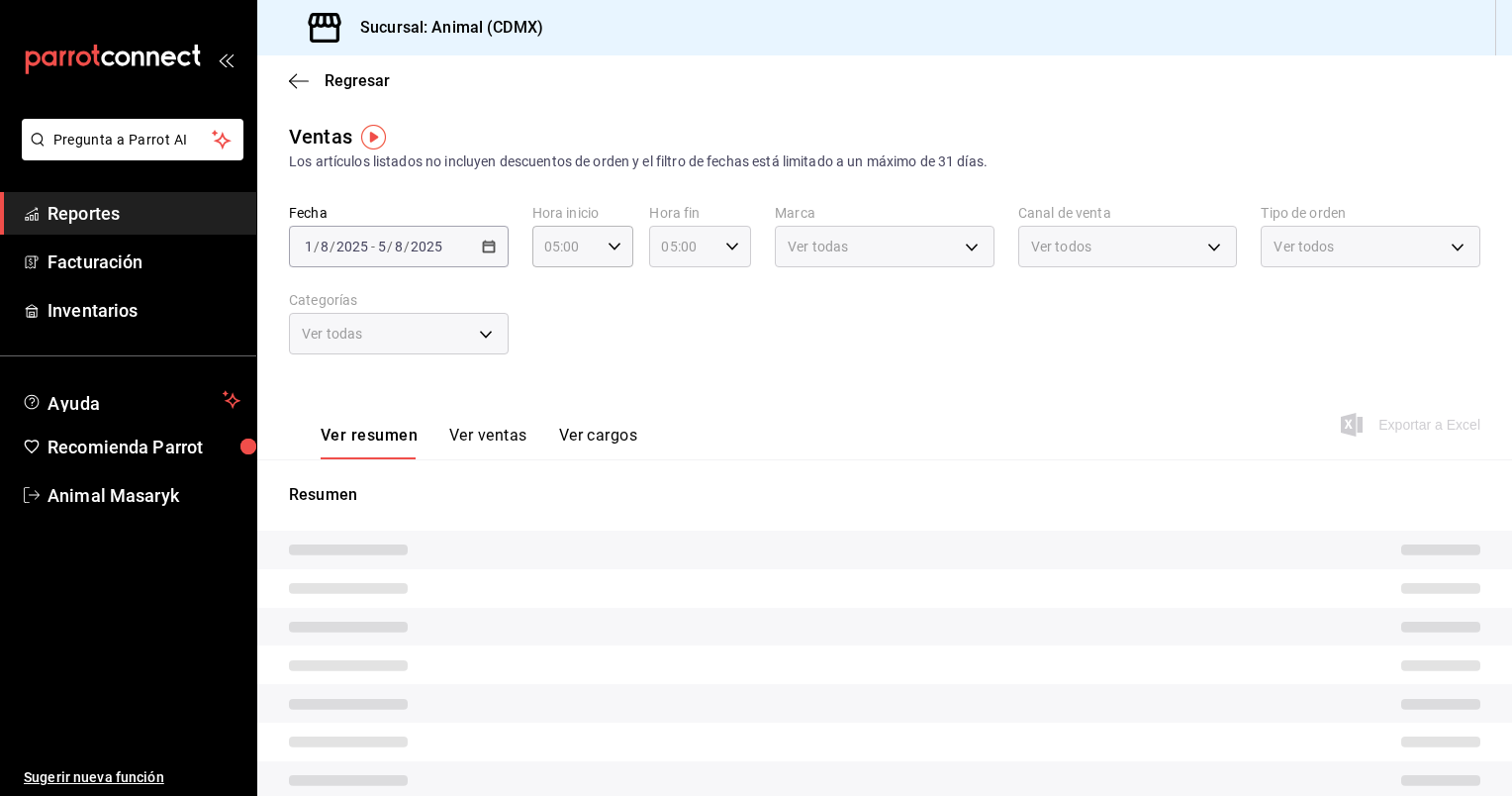 click 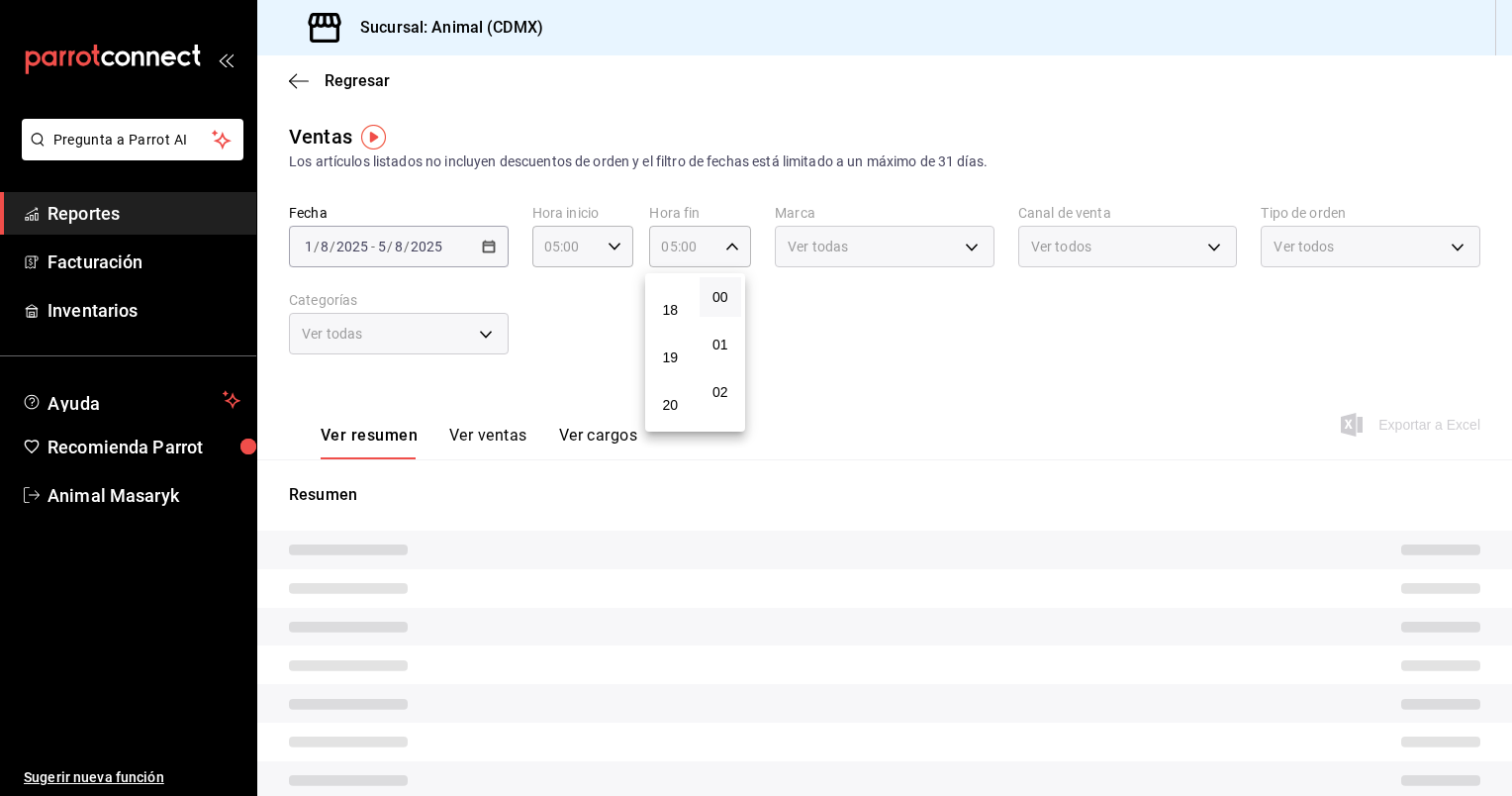 scroll, scrollTop: 844, scrollLeft: 0, axis: vertical 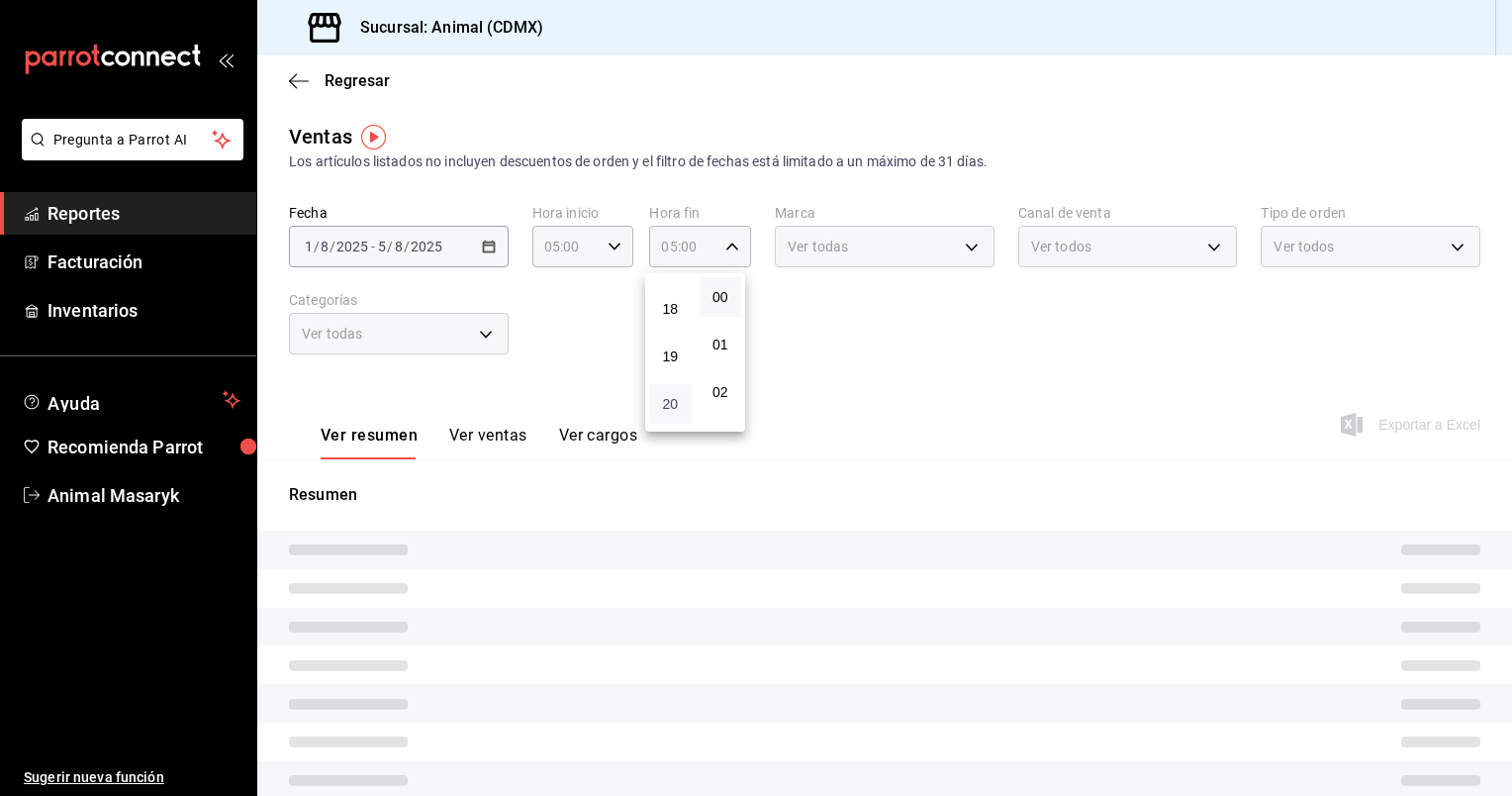 click on "20" at bounding box center (670, 404) 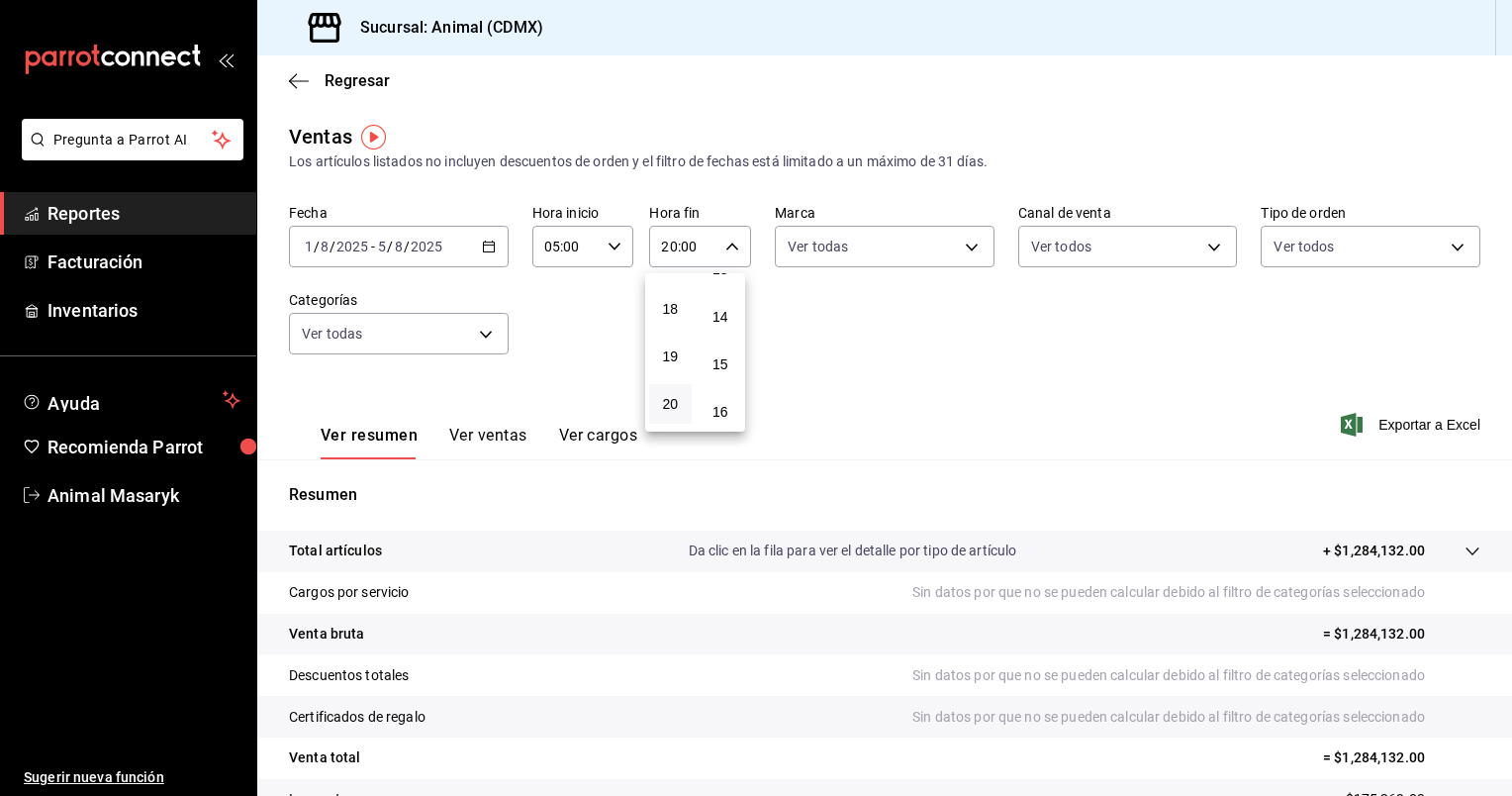 scroll, scrollTop: 689, scrollLeft: 0, axis: vertical 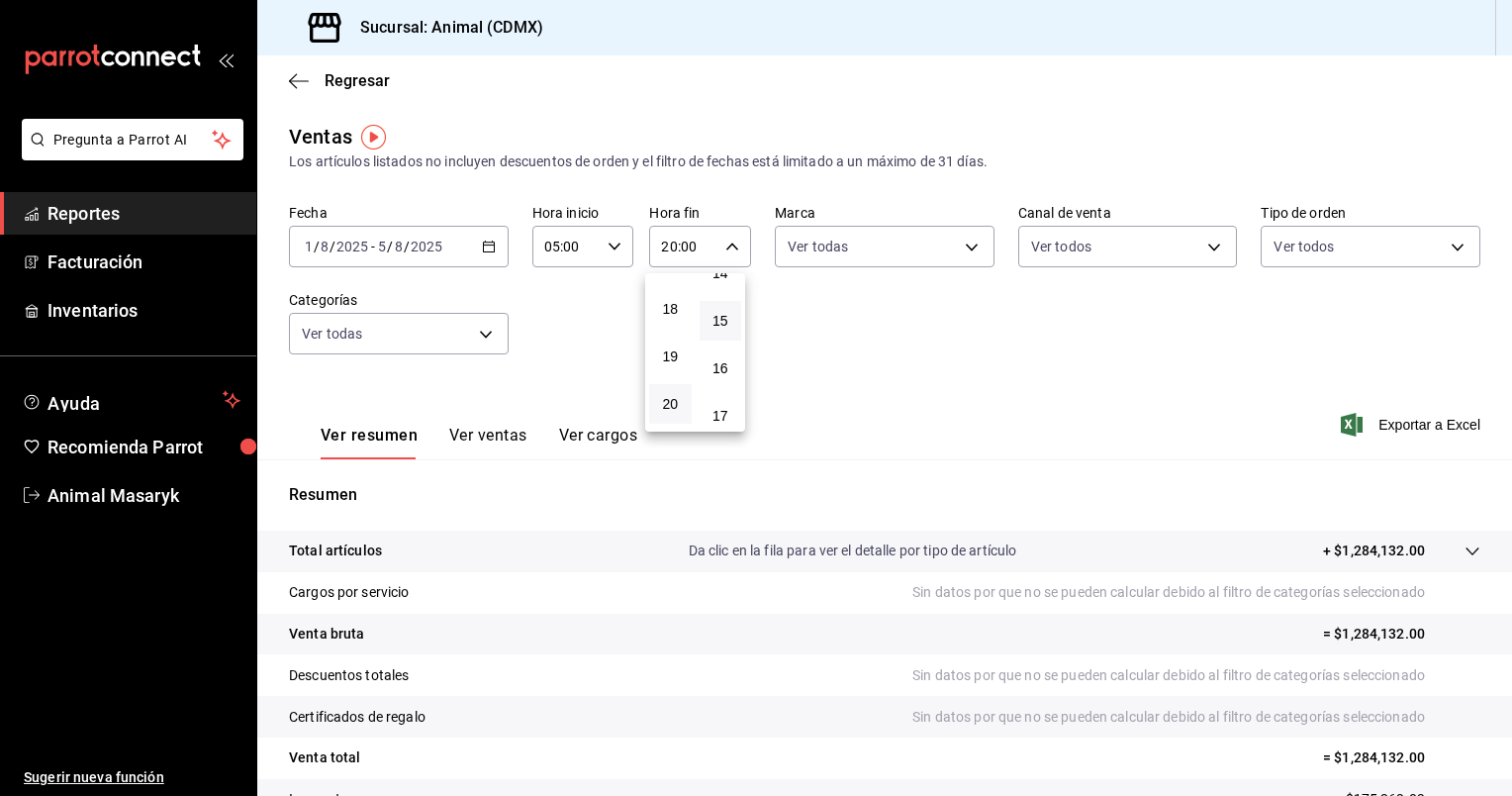 click on "15" at bounding box center (720, 321) 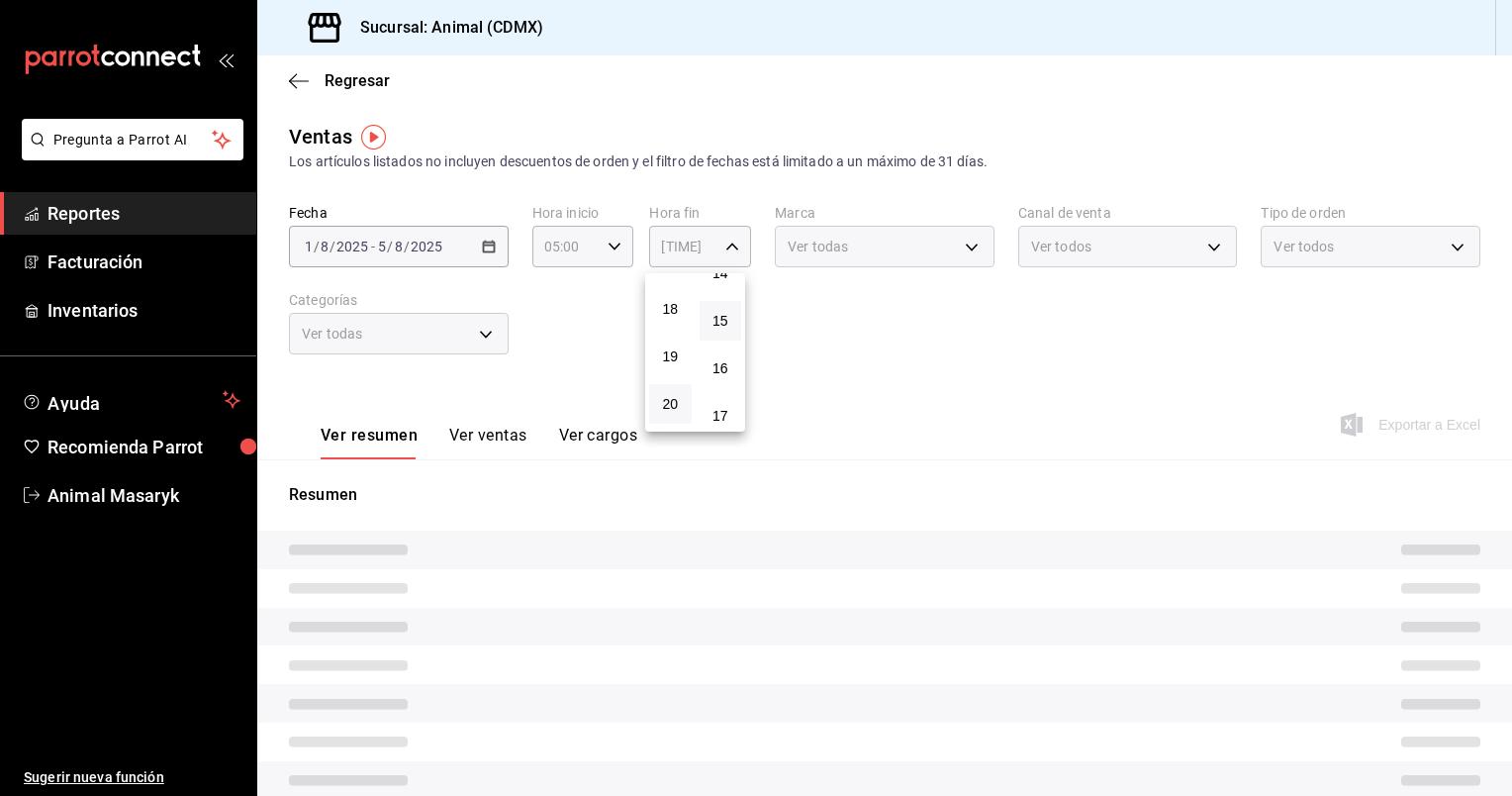 click at bounding box center [756, 398] 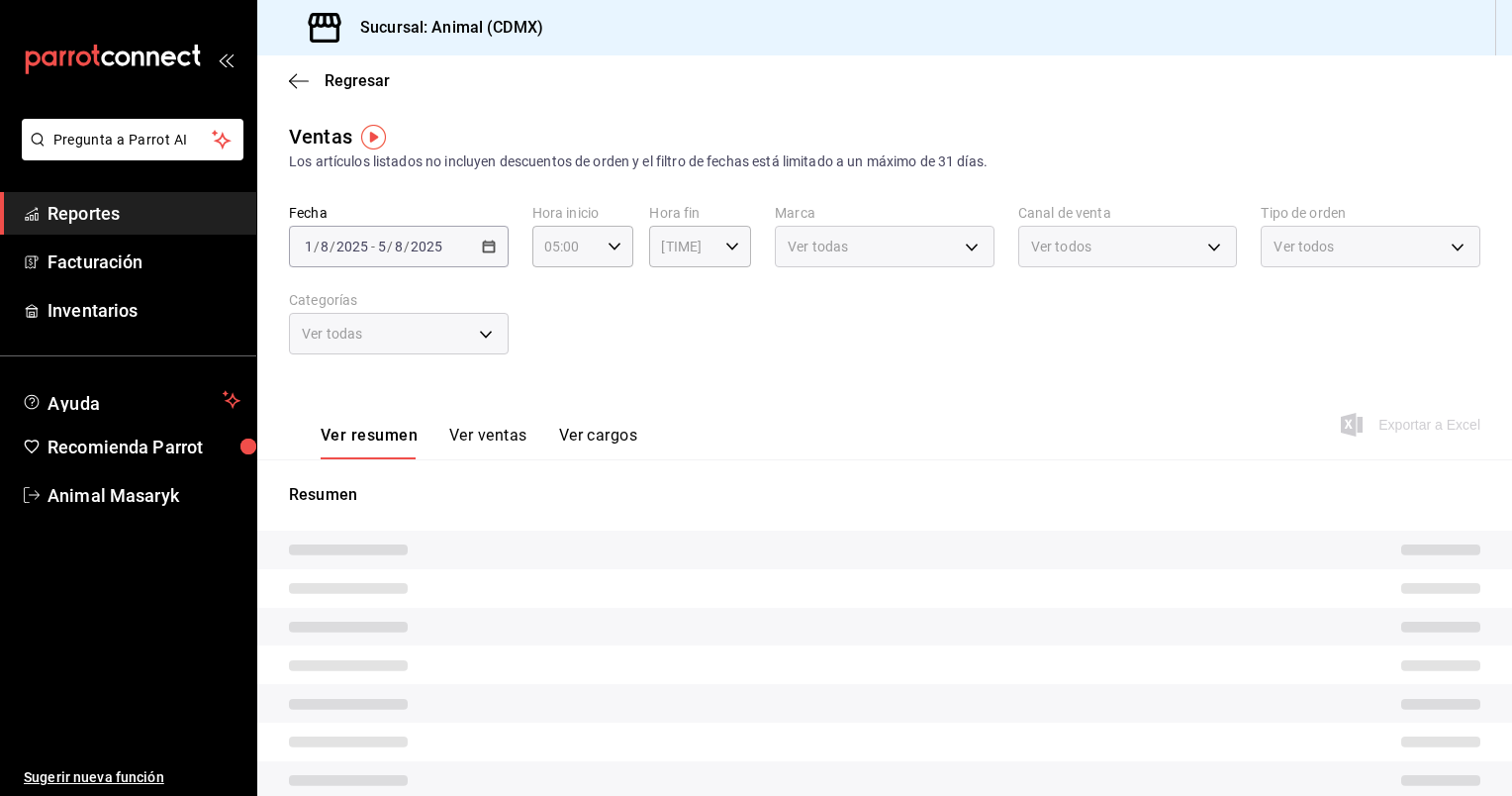 click on "Ver todas" at bounding box center (885, 247) 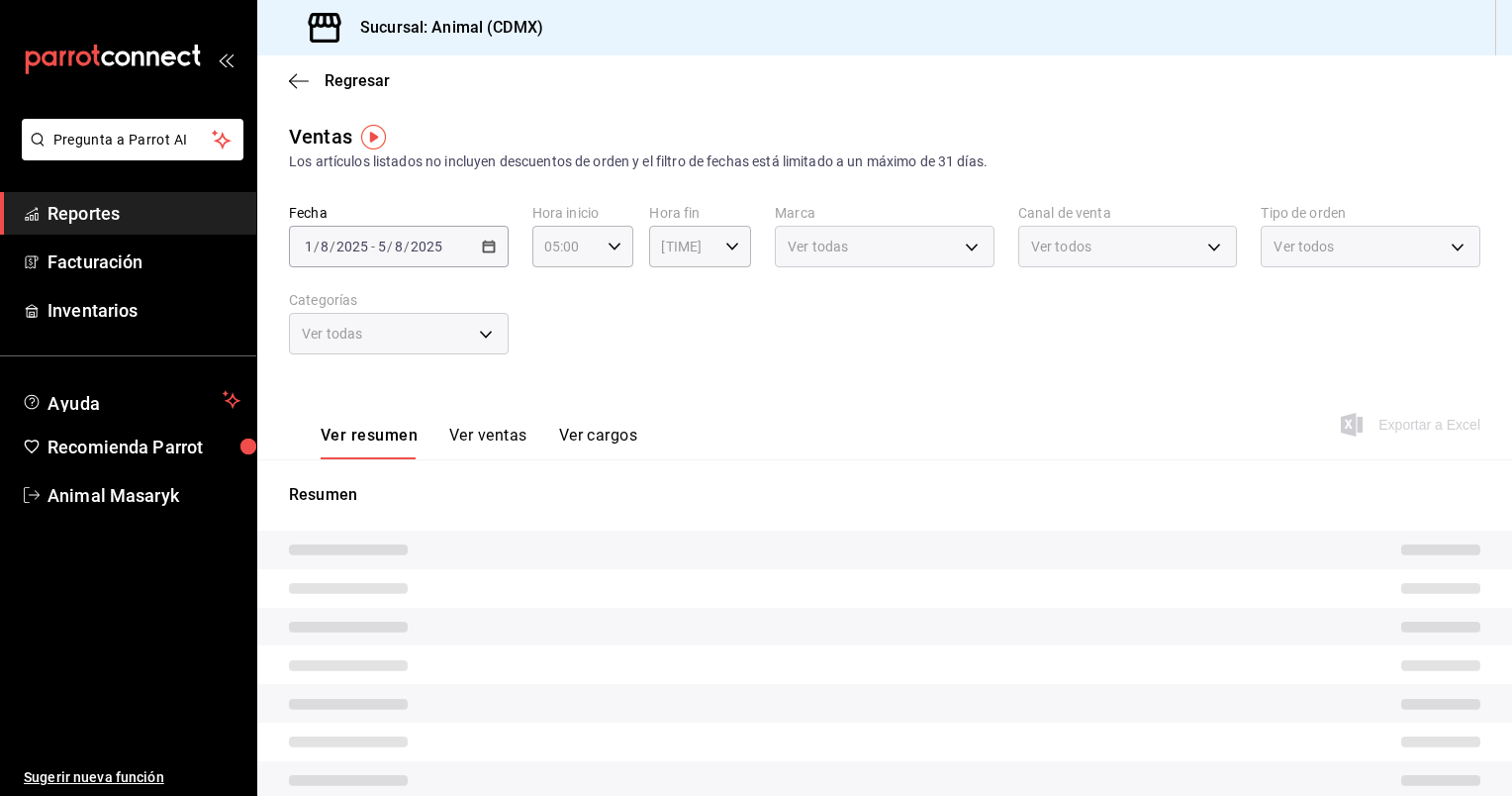 click on "Ver todas" at bounding box center [885, 247] 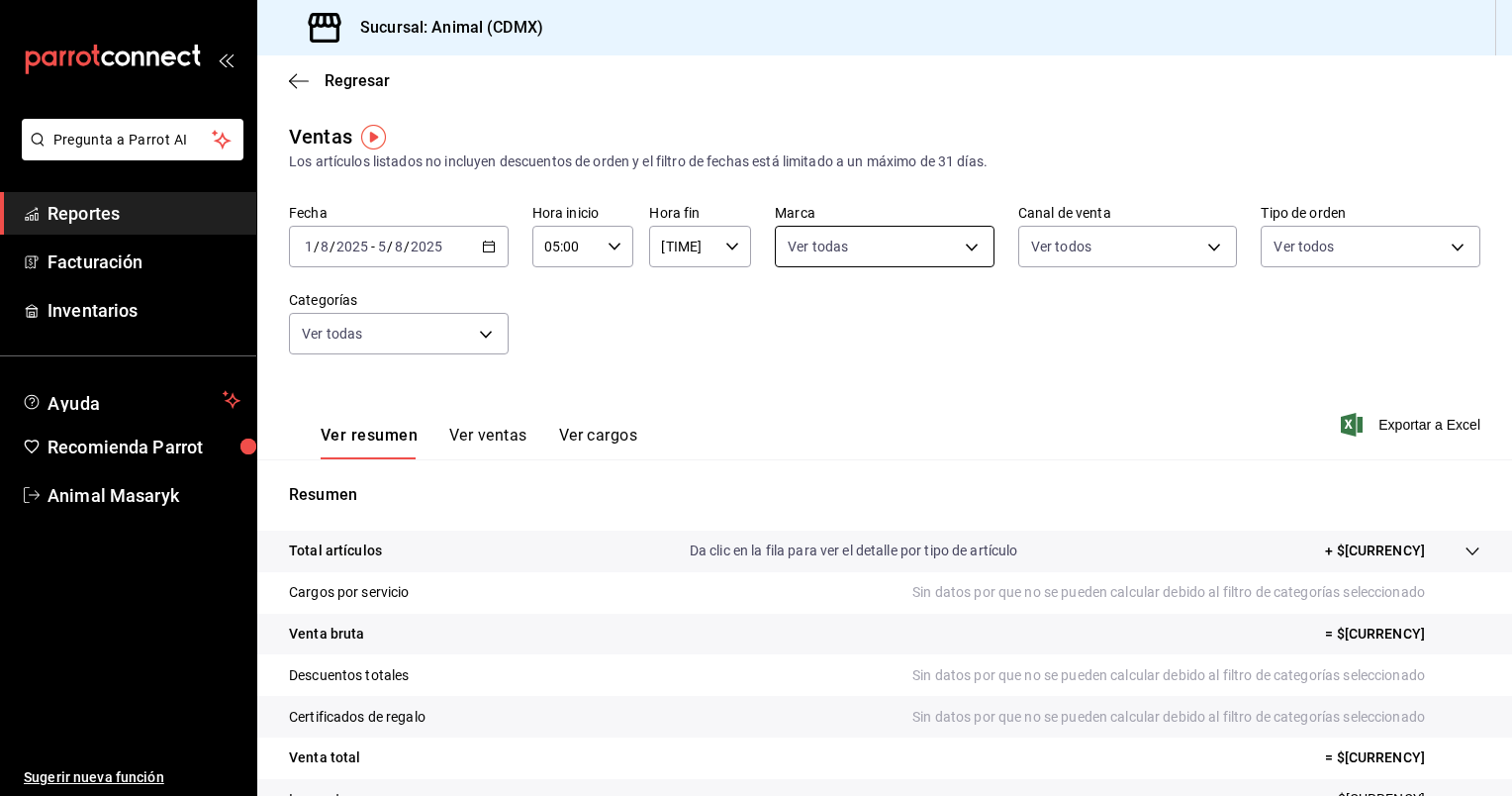 click on "Pregunta a Parrot AI Reportes Facturación Inventarios Ayuda Recomienda Parrot Animal [ADDRESS] Sugerir nueva función Sucursal: Animal ([CITY]) Regresar Ventas Los artículos listados no incluyen descuentos de orden y el filtro de fechas está limitado a un máximo de 31 días. Fecha [DATE] [DATE] - [DATE] Hora inicio [TIME] Hora inicio Hora fin [TIME] Hora fin Marca Ver todas [UUID] Canal de venta Ver todos PARROT,UBER_EATS,RAPPI,DIDI_FOOD,ONLINE Tipo de orden Ver todos [UUID],[UUID],[EXTERNAL] Categorías Ver todas Ver resumen Ver ventas Ver cargos Exportar a Excel Resumen Total artículos Da clic en la fila para ver el detalle por tipo de artículo + $[CURRENCY] Cargos por servicio Sin datos por que no se pueden calcular debido al filtro de categorías seleccionado Venta bruta = $[CURRENCY] Descuentos totales Certificados de regalo Venta total = $[CURRENCY] Impuestos Venta neta" at bounding box center (756, 398) 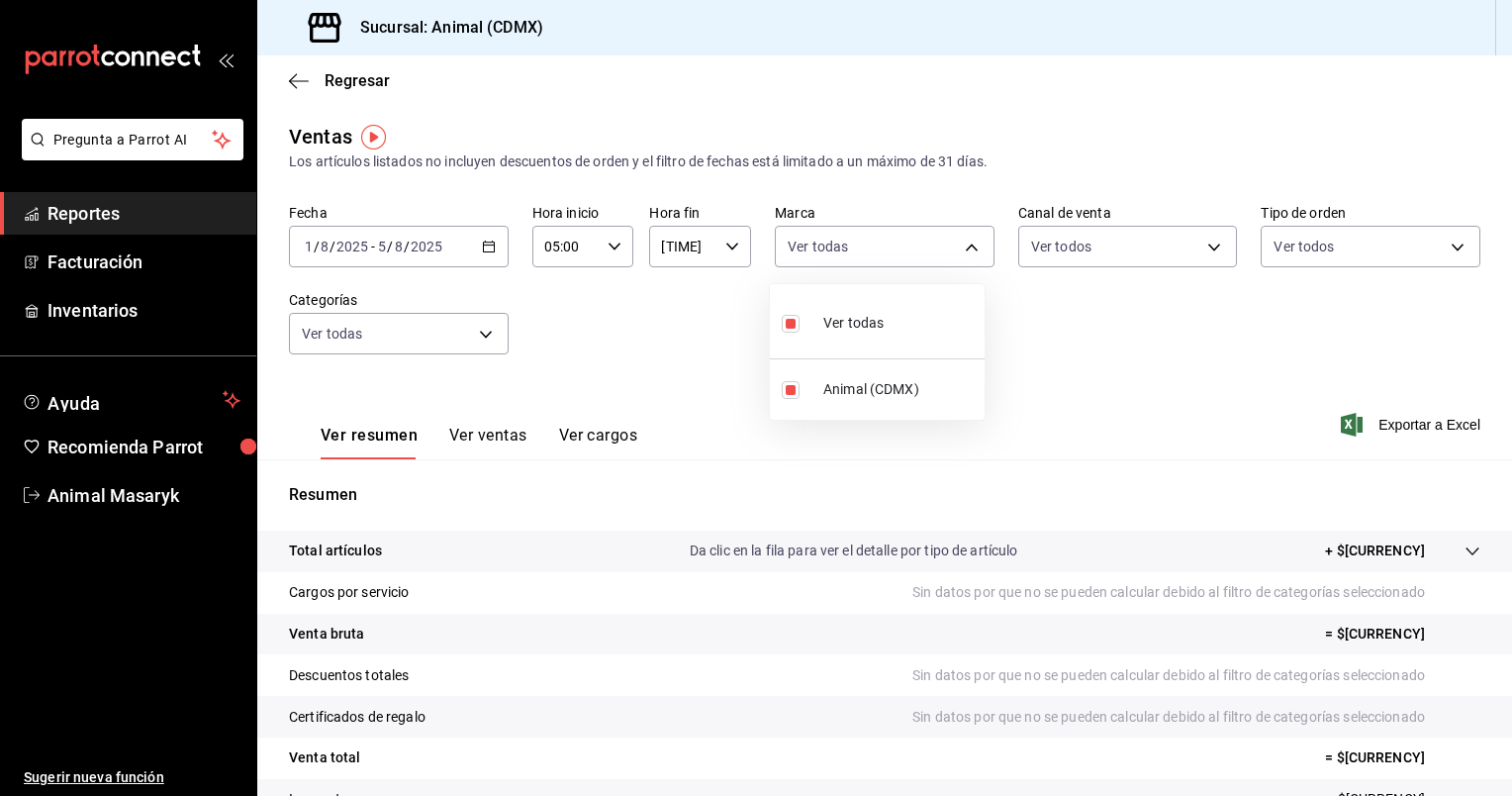 click at bounding box center [756, 398] 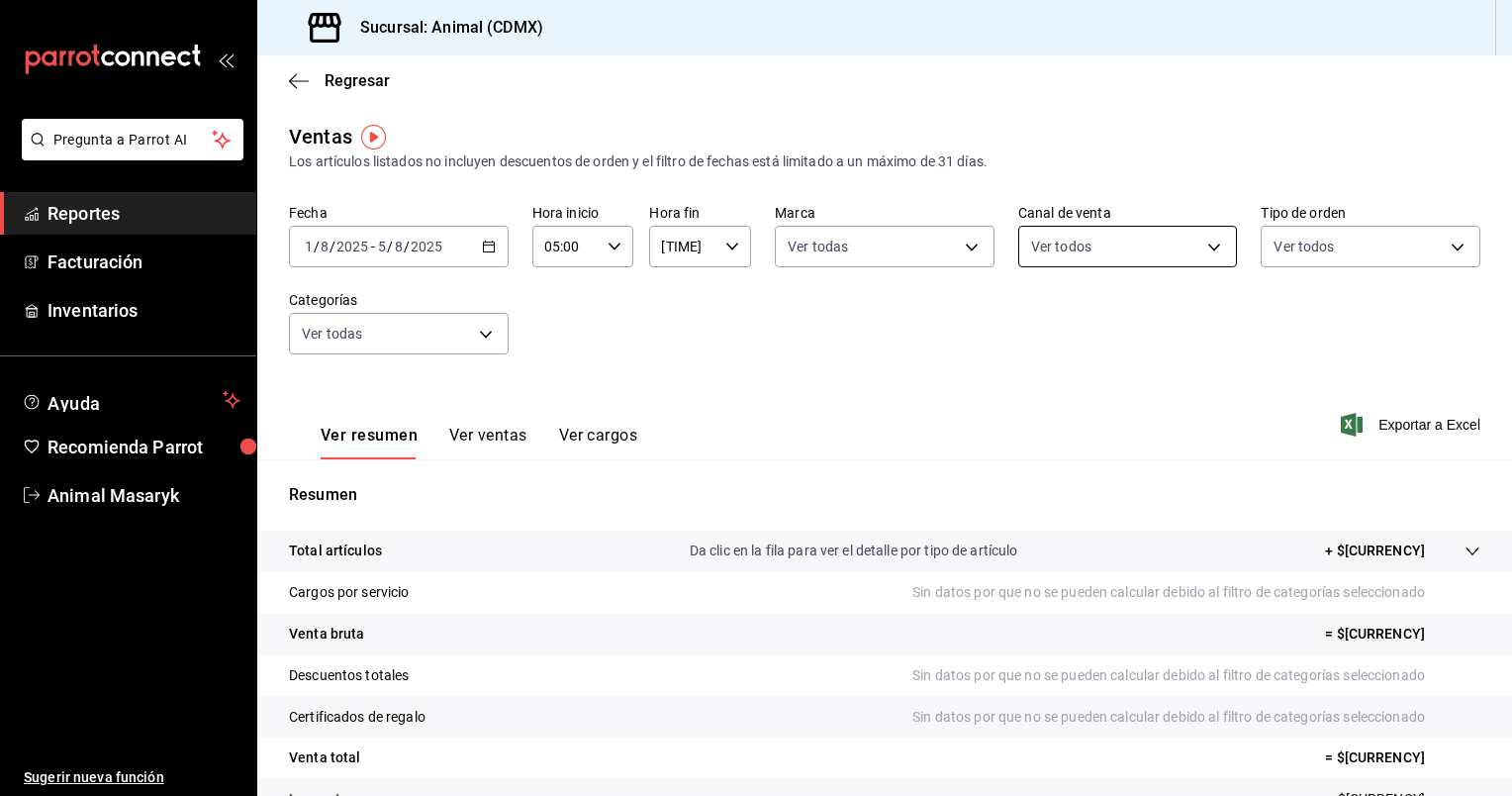 click on "Pregunta a Parrot AI Reportes Facturación Inventarios Ayuda Recomienda Parrot Animal [ADDRESS] Sugerir nueva función Sucursal: Animal ([CITY]) Regresar Ventas Los artículos listados no incluyen descuentos de orden y el filtro de fechas está limitado a un máximo de 31 días. Fecha [DATE] [DATE] - [DATE] Hora inicio [TIME] Hora inicio Hora fin [TIME] Hora fin Marca Ver todas [UUID] Canal de venta Ver todos PARROT,UBER_EATS,RAPPI,DIDI_FOOD,ONLINE Tipo de orden Ver todos [UUID],[UUID],[EXTERNAL] Categorías Ver todas Ver resumen Ver ventas Ver cargos Exportar a Excel Resumen Total artículos Da clic en la fila para ver el detalle por tipo de artículo + $[CURRENCY] Cargos por servicio Sin datos por que no se pueden calcular debido al filtro de categorías seleccionado Venta bruta = $[CURRENCY] Descuentos totales Certificados de regalo Venta total = $[CURRENCY] Impuestos Venta neta" at bounding box center (756, 398) 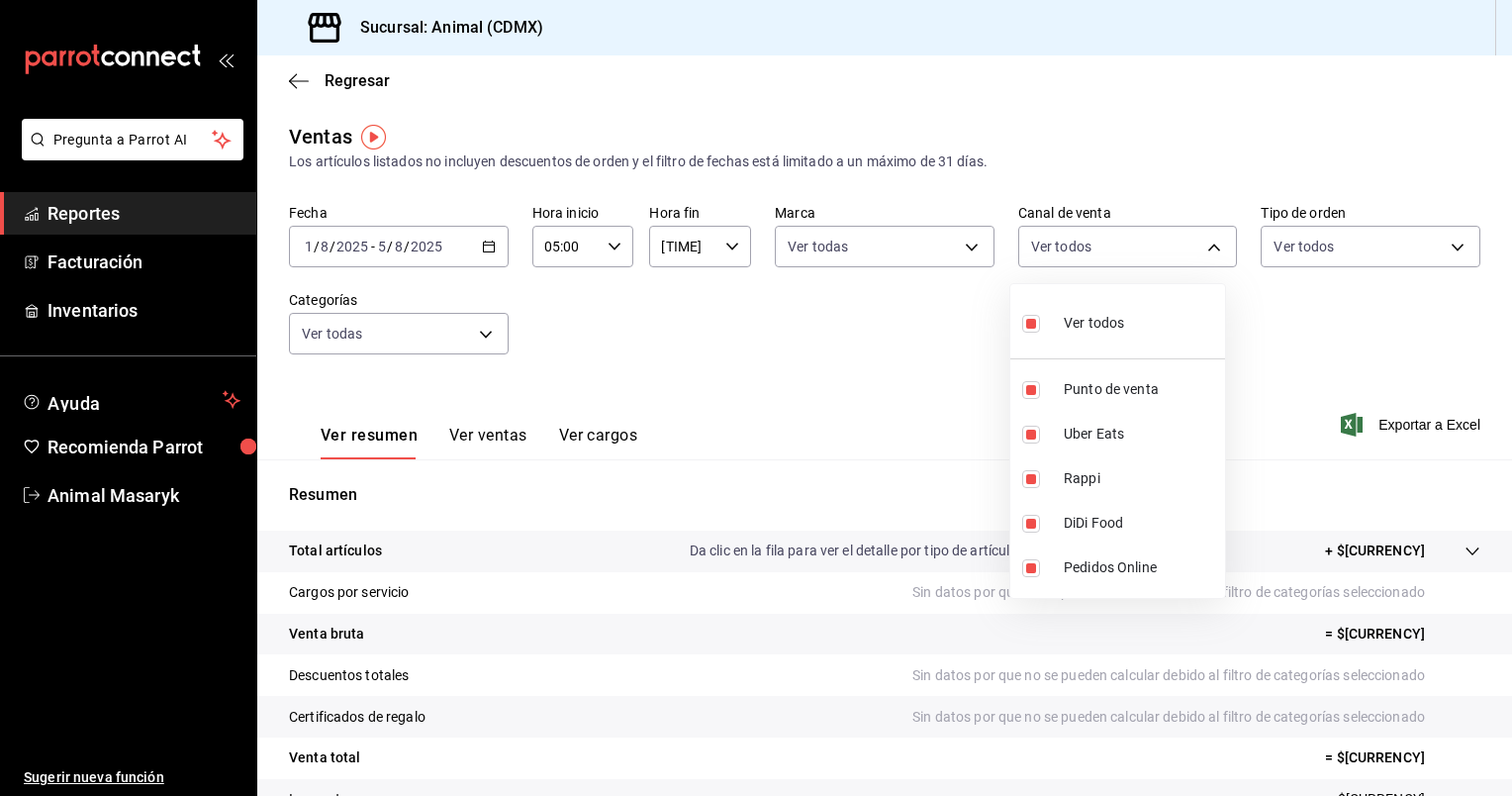 click at bounding box center [756, 398] 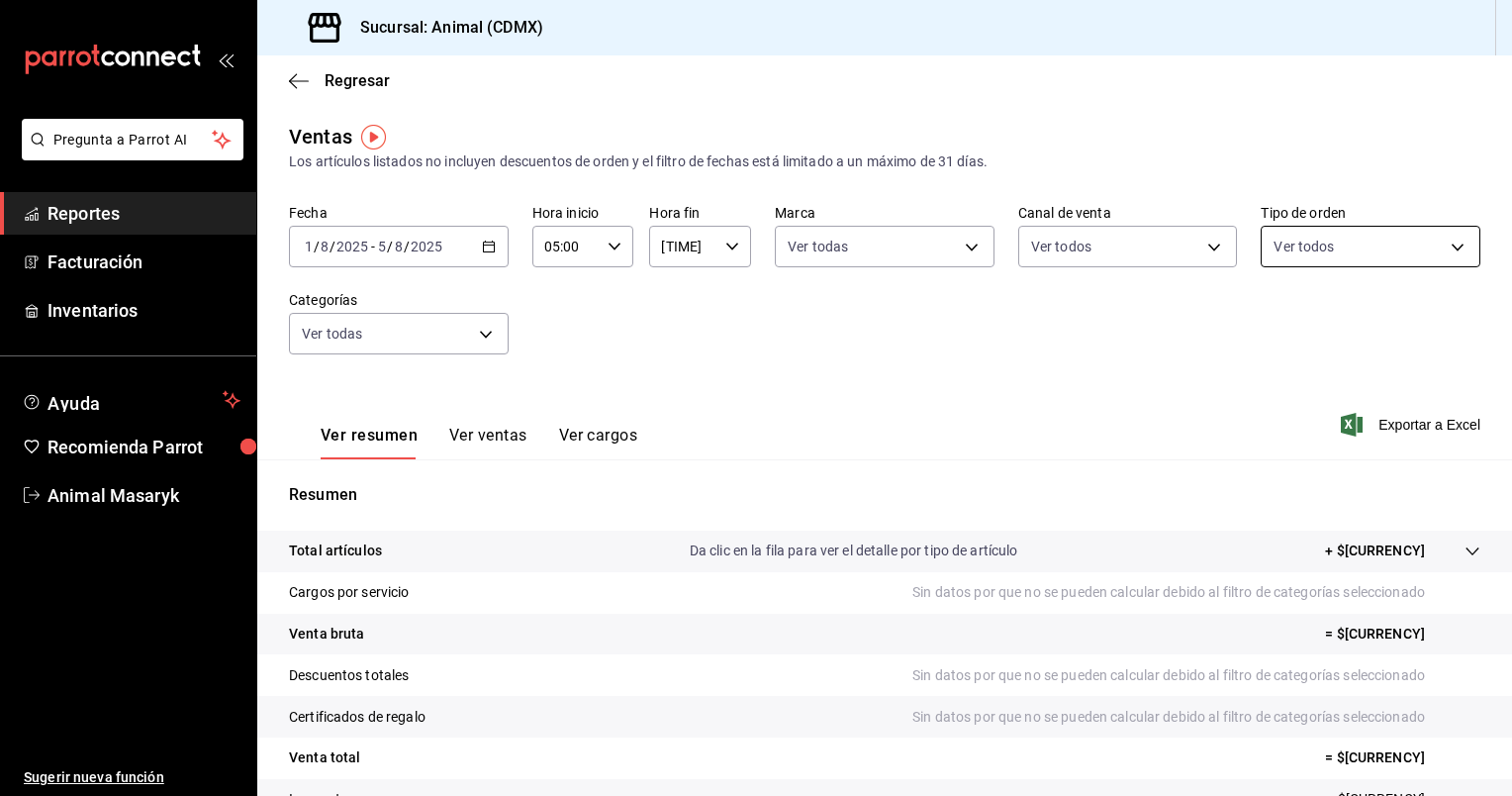 click on "Pregunta a Parrot AI Reportes Facturación Inventarios Ayuda Recomienda Parrot Animal [ADDRESS] Sugerir nueva función Sucursal: Animal ([CITY]) Regresar Ventas Los artículos listados no incluyen descuentos de orden y el filtro de fechas está limitado a un máximo de 31 días. Fecha [DATE] [DATE] - [DATE] Hora inicio [TIME] Hora inicio Hora fin [TIME] Hora fin Marca Ver todas [UUID] Canal de venta Ver todos PARROT,UBER_EATS,RAPPI,DIDI_FOOD,ONLINE Tipo de orden Ver todos [UUID],[UUID],[EXTERNAL] Categorías Ver todas Ver resumen Ver ventas Ver cargos Exportar a Excel Resumen Total artículos Da clic en la fila para ver el detalle por tipo de artículo + $[CURRENCY] Cargos por servicio Sin datos por que no se pueden calcular debido al filtro de categorías seleccionado Venta bruta = $[CURRENCY] Descuentos totales Certificados de regalo Venta total = $[CURRENCY] Impuestos Venta neta" at bounding box center [756, 398] 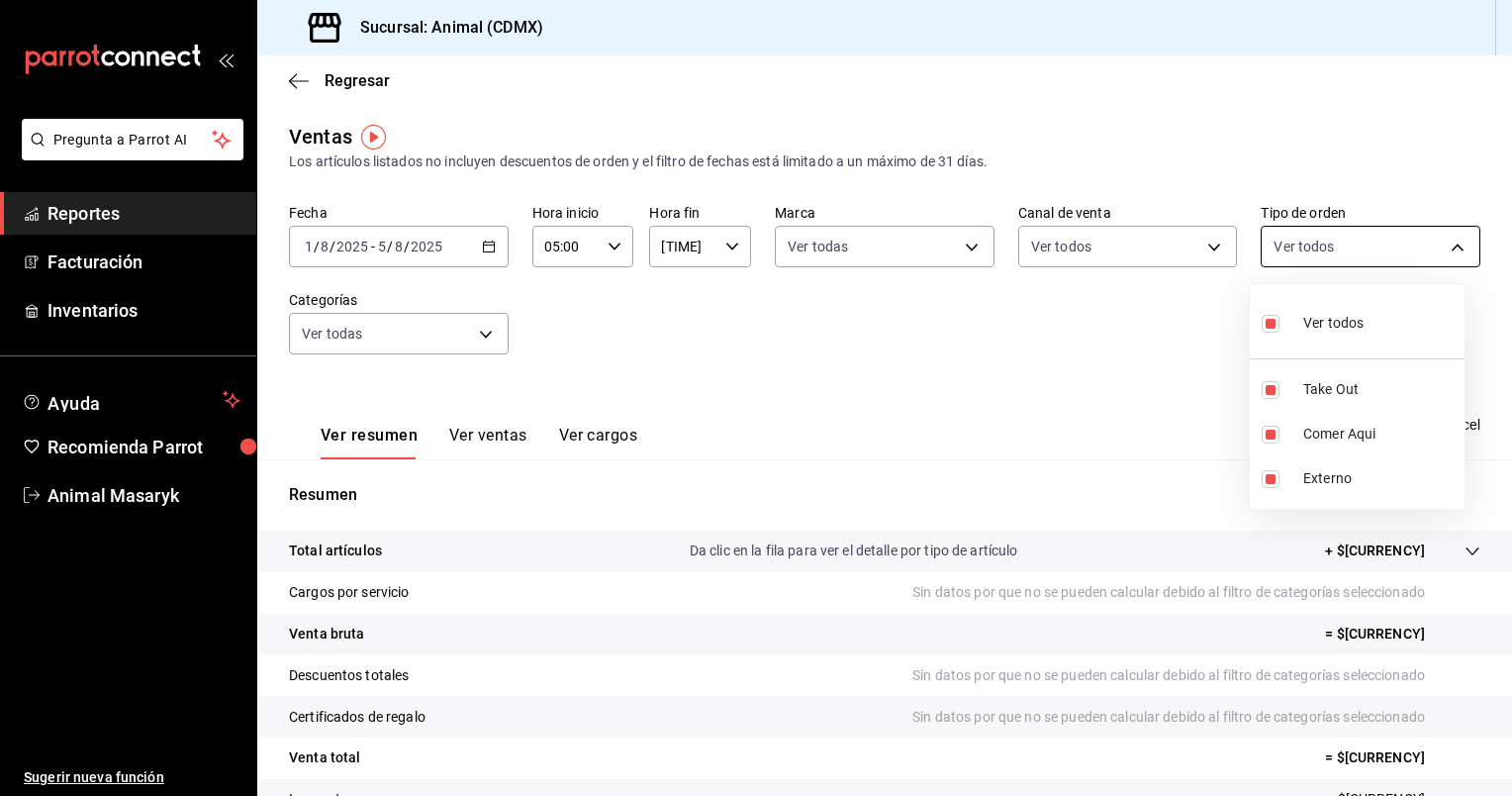 click at bounding box center (756, 398) 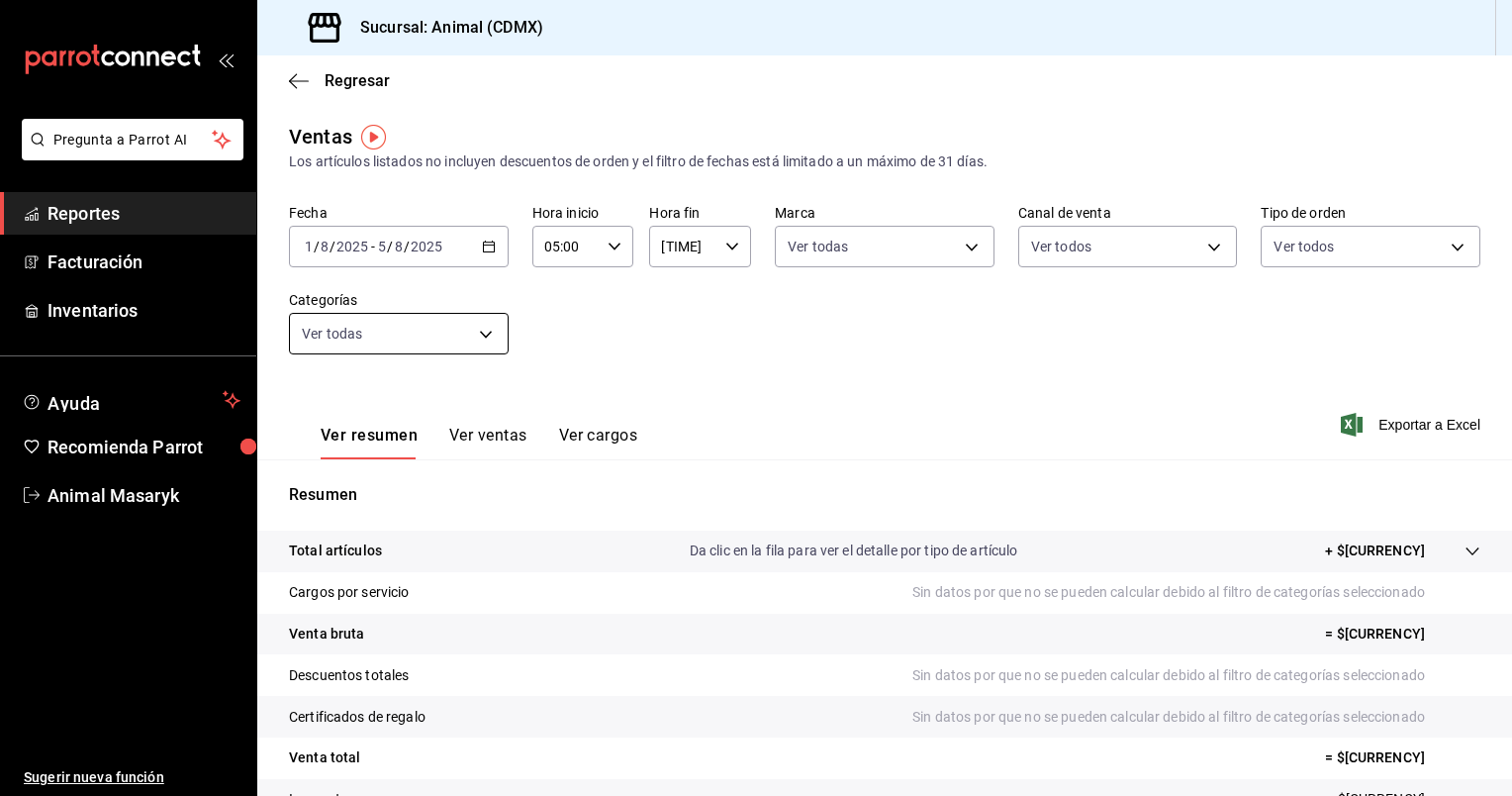 click on "Pregunta a Parrot AI Reportes Facturación Inventarios Ayuda Recomienda Parrot Animal [ADDRESS] Sugerir nueva función Sucursal: Animal ([CITY]) Regresar Ventas Los artículos listados no incluyen descuentos de orden y el filtro de fechas está limitado a un máximo de 31 días. Fecha [DATE] [DATE] - [DATE] Hora inicio [TIME] Hora inicio Hora fin [TIME] Hora fin Marca Ver todas [UUID] Canal de venta Ver todos PARROT,UBER_EATS,RAPPI,DIDI_FOOD,ONLINE Tipo de orden Ver todos [UUID],[UUID],[EXTERNAL] Categorías Ver todas Ver resumen Ver ventas Ver cargos Exportar a Excel Resumen Total artículos Da clic en la fila para ver el detalle por tipo de artículo + $[CURRENCY] Cargos por servicio Sin datos por que no se pueden calcular debido al filtro de categorías seleccionado Venta bruta = $[CURRENCY] Descuentos totales Certificados de regalo Venta total = $[CURRENCY] Impuestos Venta neta" at bounding box center (756, 398) 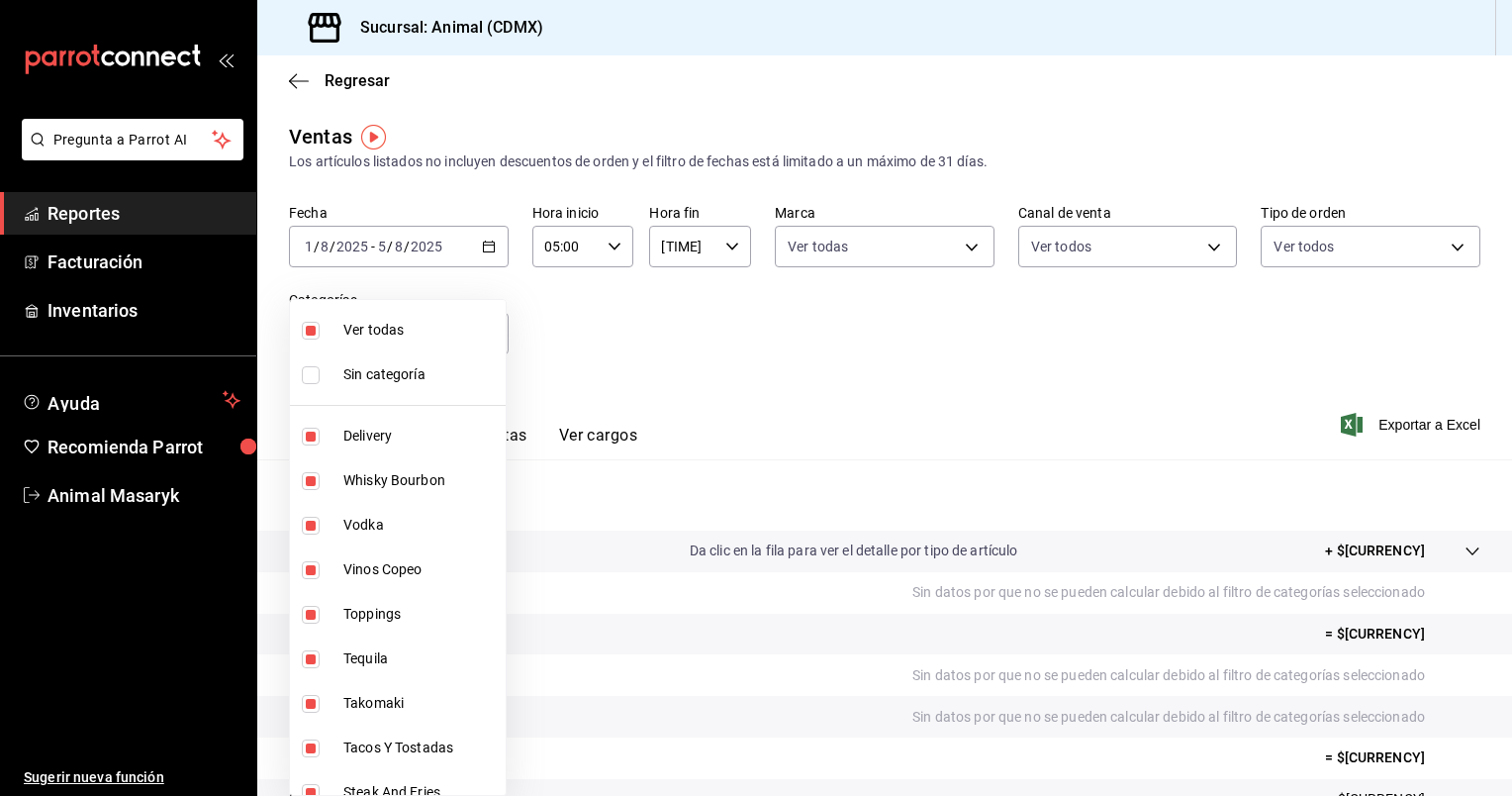 click on "Ver todas" at bounding box center [421, 330] 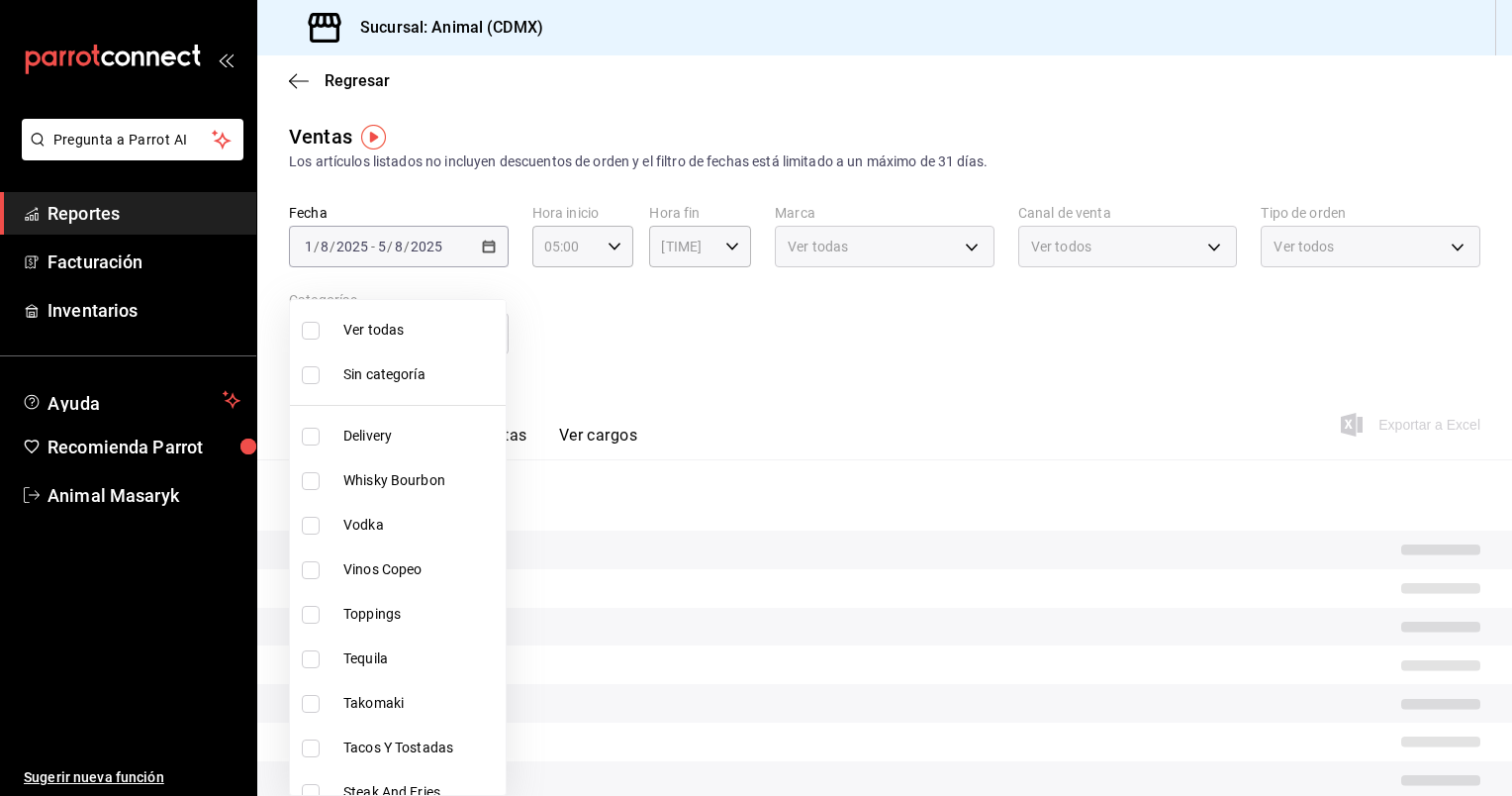 click on "Ver todas" at bounding box center (421, 330) 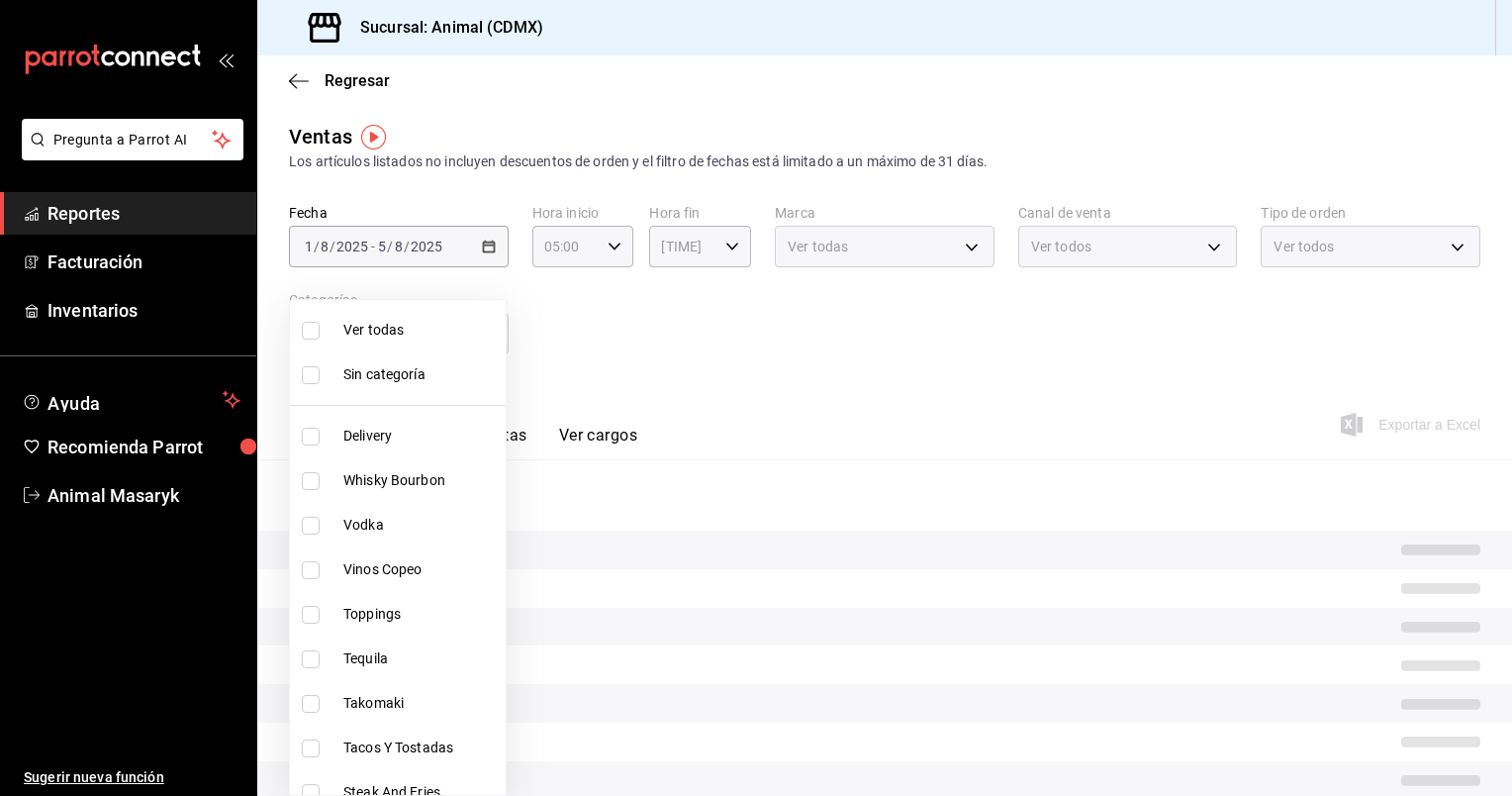 type on "281688af-6220-48ae-86b9-ca5e6f63eb3e,2ffeebaa-176c-4024-95f8-553ffecca8da,37769cf4-dc78-44ce-a526-e9646600cae9,0935040b-234d-4818-8034-77968b9fe449,6755d557-05bc-4d29-83de-2e203c7f1c90,f508f587-62d7-439b-b585-18c67f30617c,b440db1b-262f-4461-8c76-289683a358cd,e7a34caa-3002-4df6-af7e-35e4466dbacf,a8103cca-f4b4-42bd-97b9-43c33775c787,364a8aaa-0d6f-4eb5-a140-27e8ed7d645c,5c100383-0995-4928-ac5d-10ee9c0e08e5,60882e8f-c6b2-4055-995c-c1d8f4330abf,49e979bd-2c91-4153-84d6-9f4767aac246,27716f26-89a8-4498-b264-df9e8b7d7ada,958e8677-6e59-4090-b583-ad95463d08e3,966bcf7c-3512-42a2-8e08-b8149fea86a5,635ef193-4f07-42f1-bfc6-7f2bb1021da7,a564655c-90ce-4b0a-9275-b31e71cfb3e5,fb7e4548-7f56-4166-a0ee-1e3459e681e7,2b7ab97a-d758-405b-b8f4-3933c9198c0a,a4ab4b07-e04d-4dd0-9e23-dcfb285a8e6e,1a63078d-8c04-4851-a996-f00d1bbc4095,f42d4622-f9b8-459c-8cdf-8e211b50ca07,cfbfaddf-1d8e-49ac-b726-170912ecdb78,16e54567-7f6b-41e6-a77a-a8ba7d8b1d6f,2e240ac1-3cac-4e5b-a1c8-e5ca77e4e8c8,f9e094a1-54ca-4feb-bb93-b3d1936aff63,252341f5-c768-4424-8ab..." 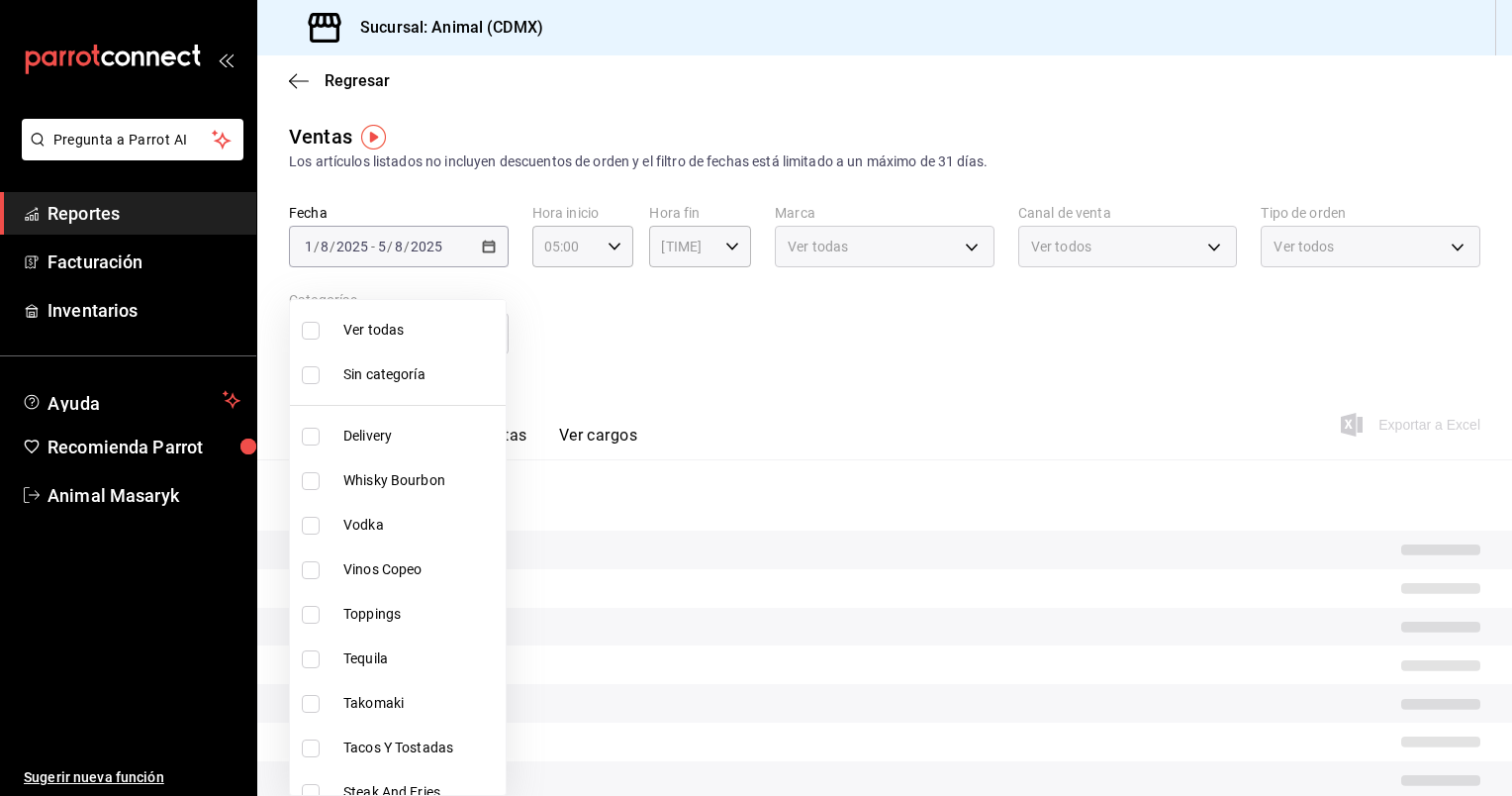 checkbox on "true" 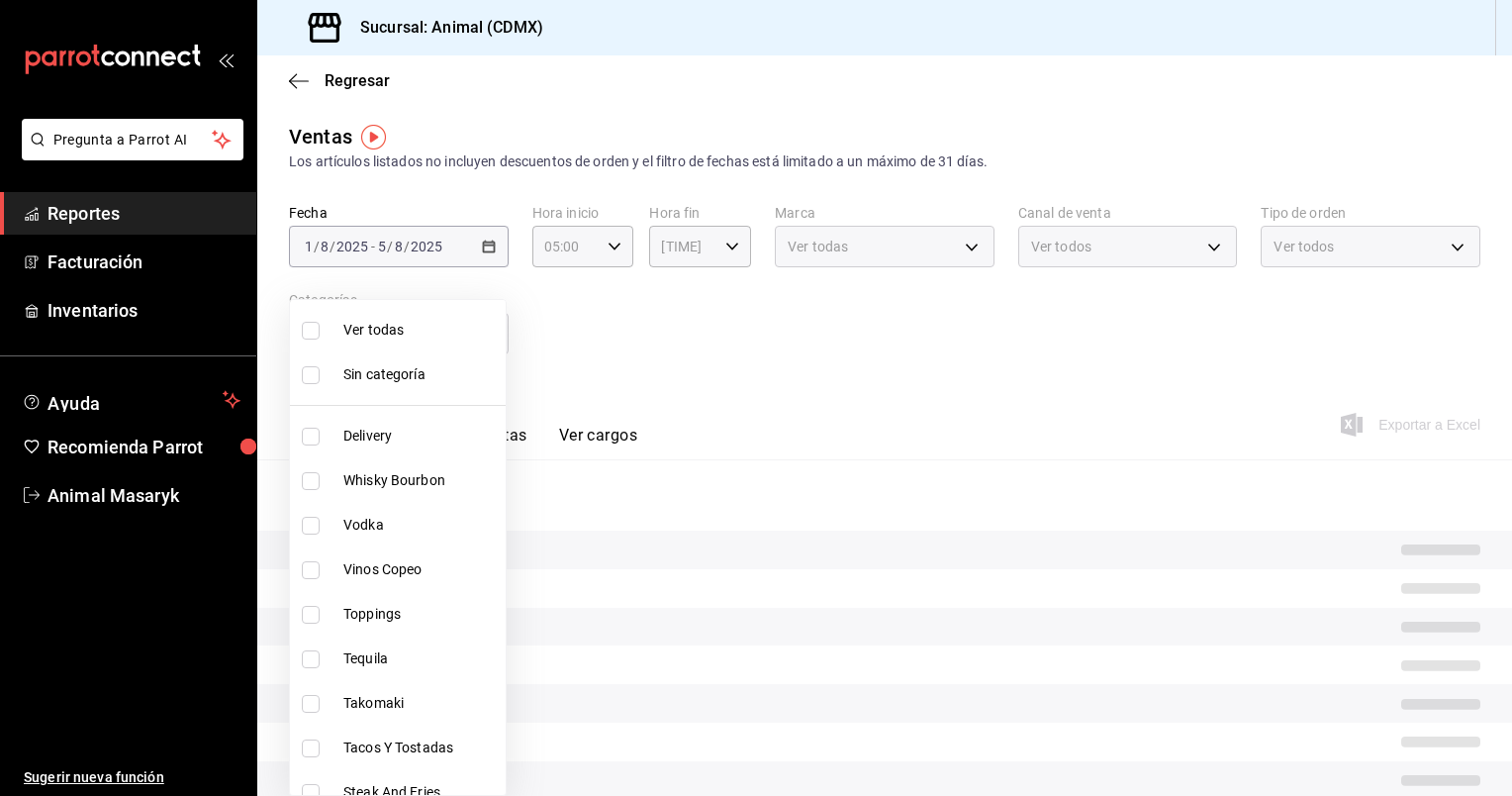 checkbox on "true" 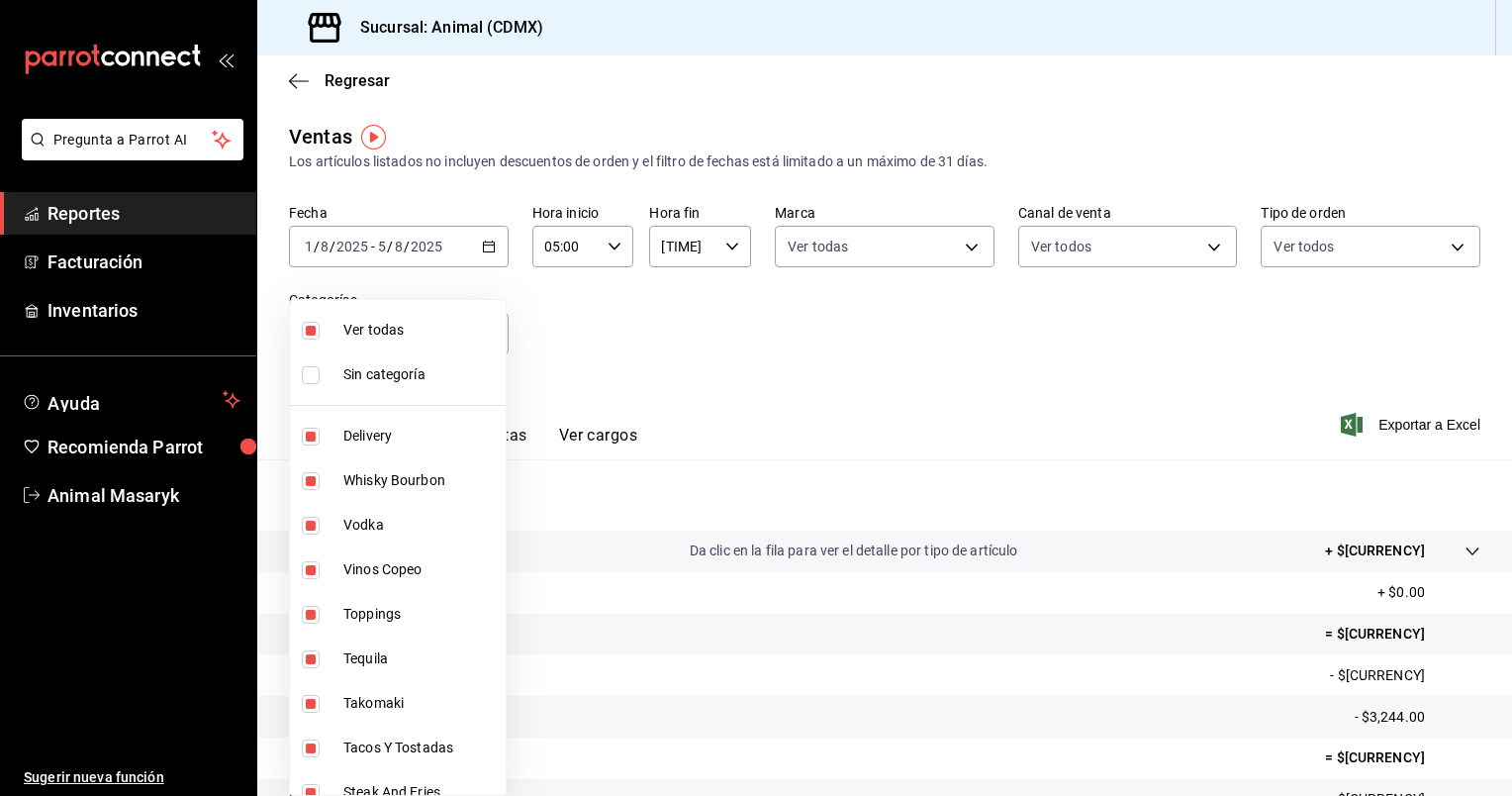 click at bounding box center (756, 398) 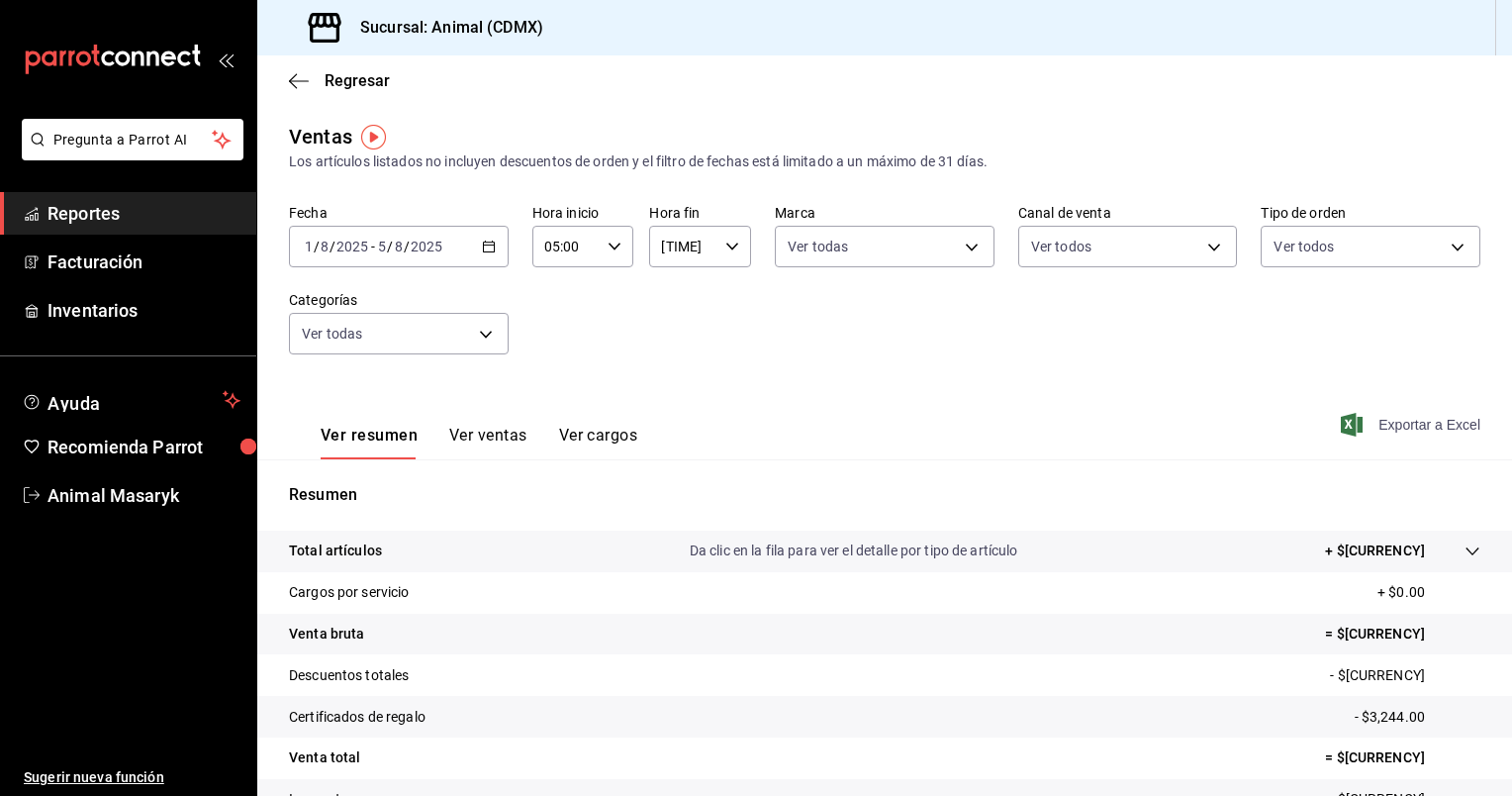 click on "Exportar a Excel" at bounding box center (1412, 425) 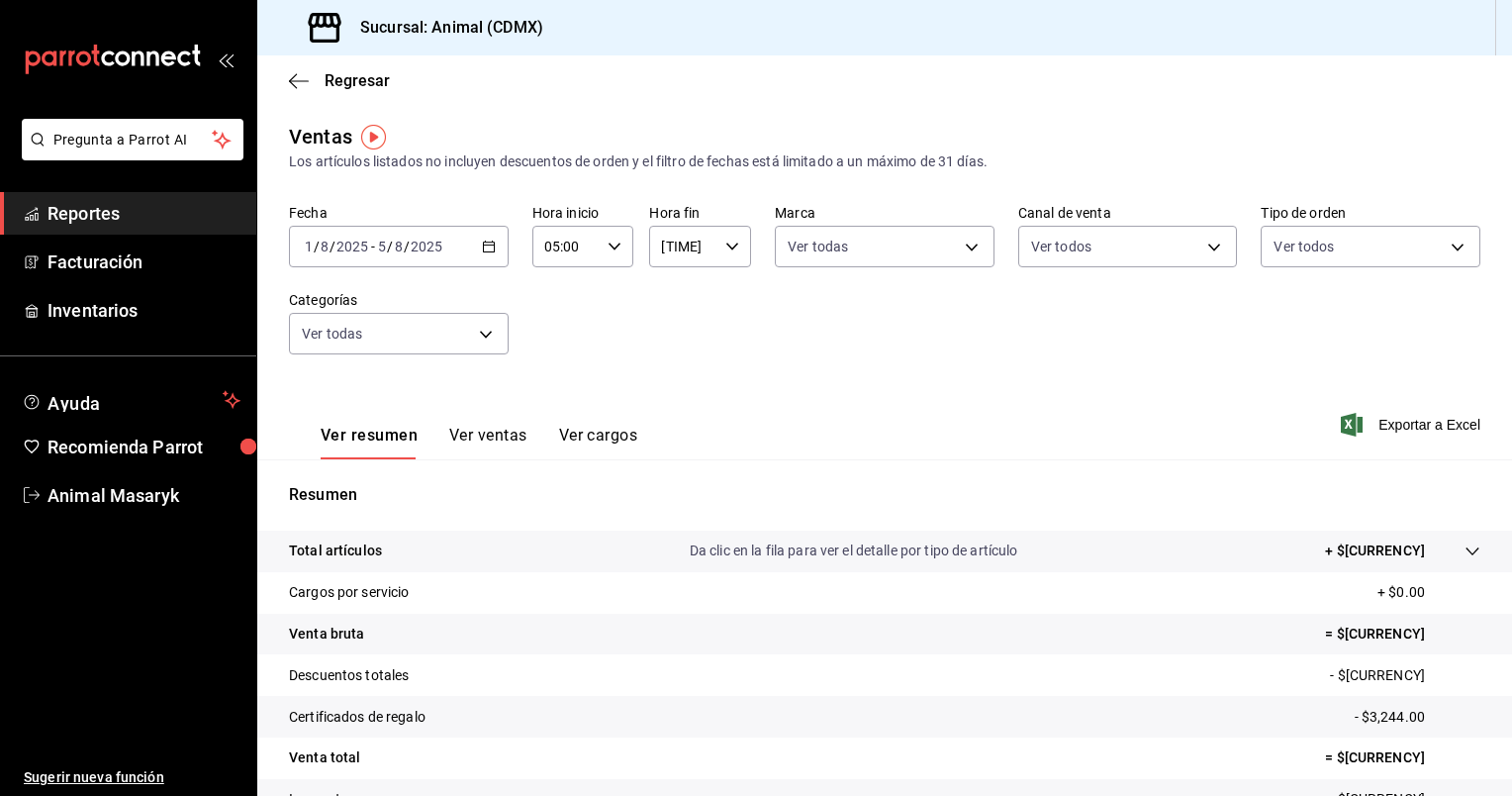 click on "Regresar" at bounding box center (885, 80) 